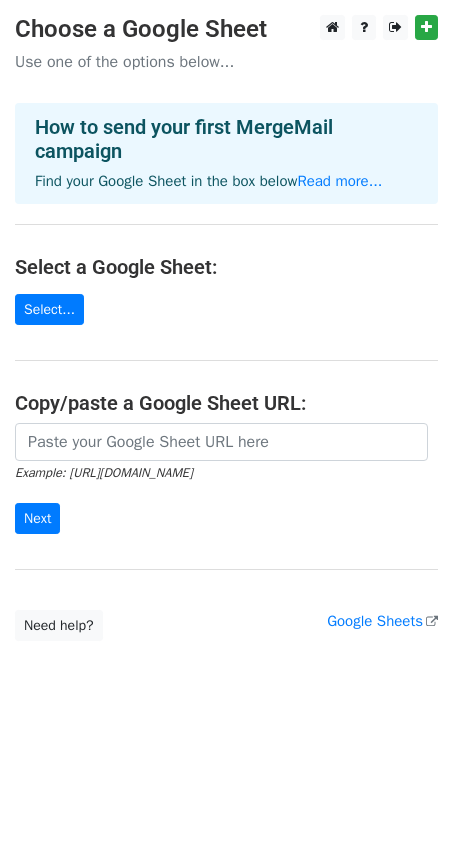 scroll, scrollTop: 0, scrollLeft: 0, axis: both 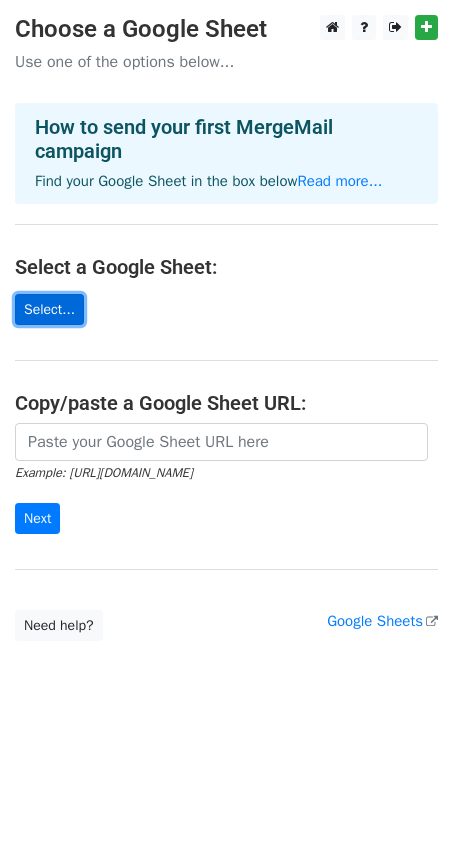 click on "Select..." at bounding box center (49, 309) 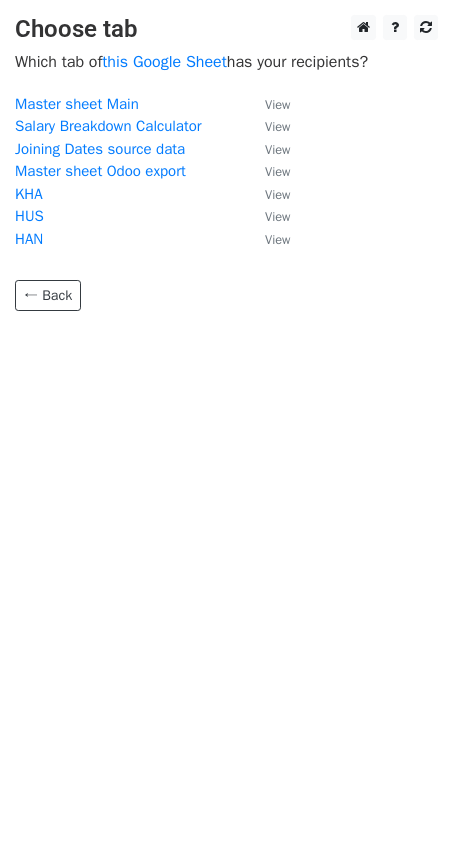 scroll, scrollTop: 0, scrollLeft: 0, axis: both 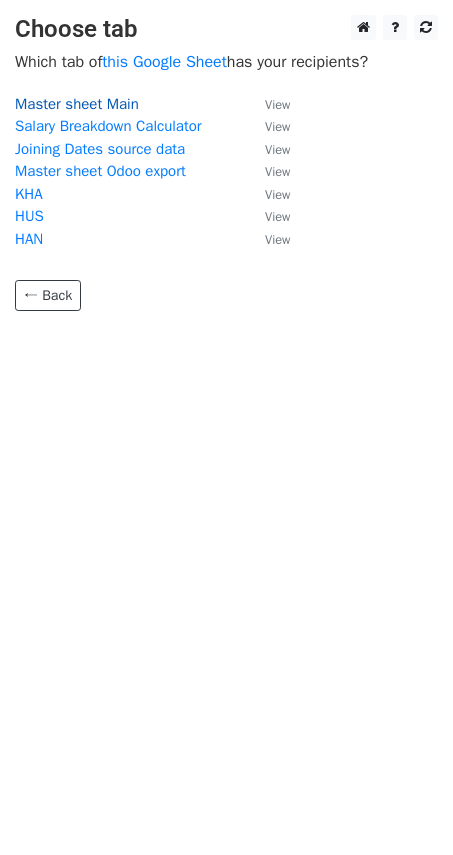 click on "Master sheet Main" at bounding box center [77, 104] 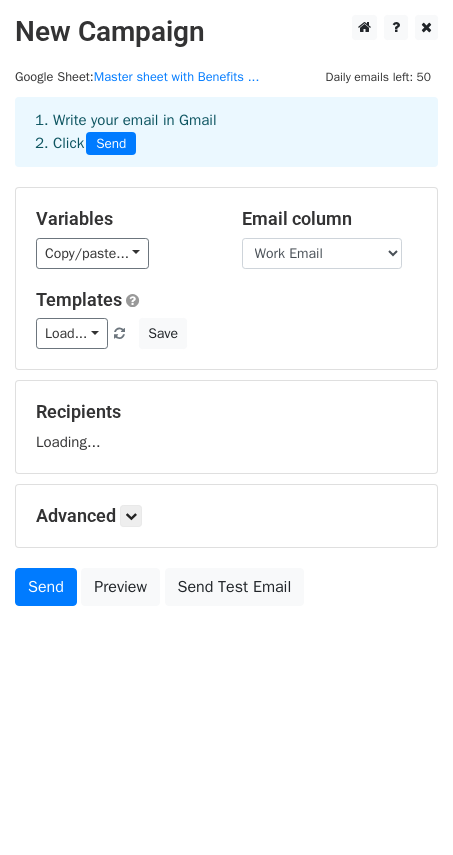 scroll, scrollTop: 0, scrollLeft: 0, axis: both 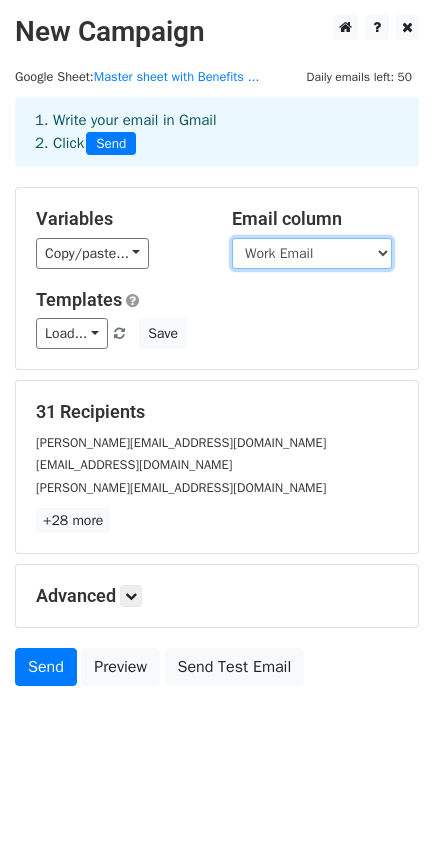 click on "#
Emp_ID
Status
English Full Name
Arabic Full Name
ID Number
Passport Number
Hiring Date
Work Email
Personal Email
Date of Birth
Personal Mobile Number
Gender
Marital Status
Religion
Nationality
Address
Contract Type 1
Contract Type 2
Contract Type 3
Contract End Date
Direct Manager Name
Position English
Position Arabic
Department English
Department Arabic
Work Location
Bank Name
Account Number
IBAN
Basic Salary
Housing Alw
Transport Alw
Quality of Life Alw
Incentives
Tickets
GOSI Subscription No.
GOSI Salary
GOSI EMP Contribution
Tenure
GOSI Comp Contribution
GOSI Comp Contribution1
Housing %
GOSI-CIR
Total Gosi
Gross Pay
Net Pay" at bounding box center (312, 253) 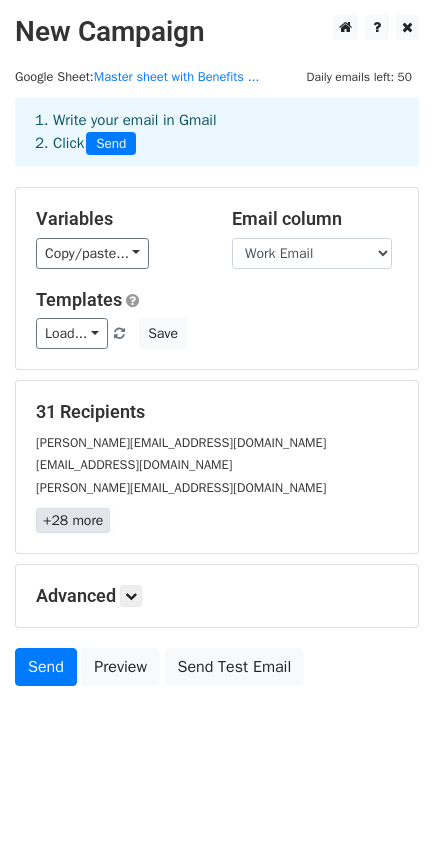 click on "+28 more" at bounding box center [73, 520] 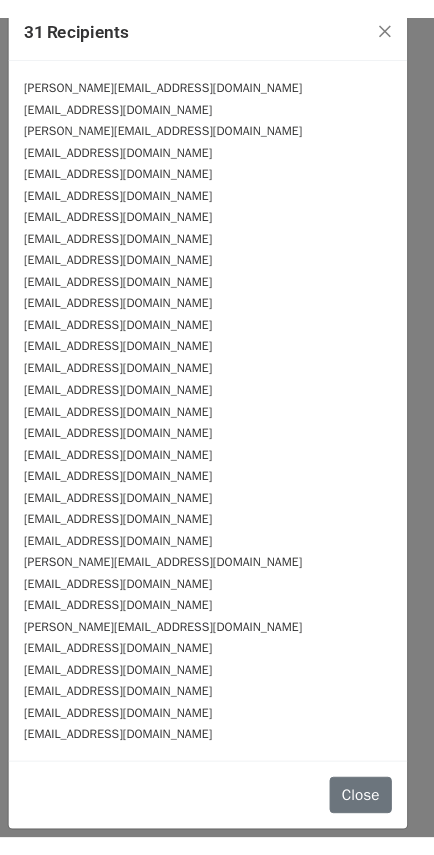 scroll, scrollTop: 0, scrollLeft: 0, axis: both 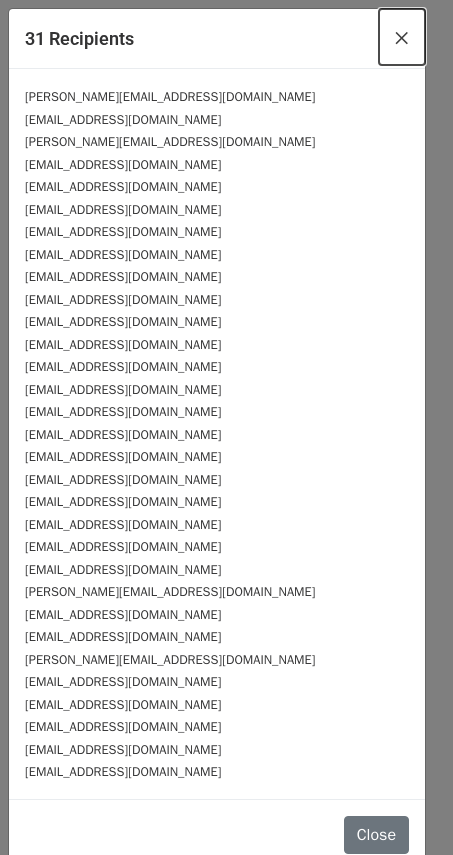 click on "×" at bounding box center (402, 37) 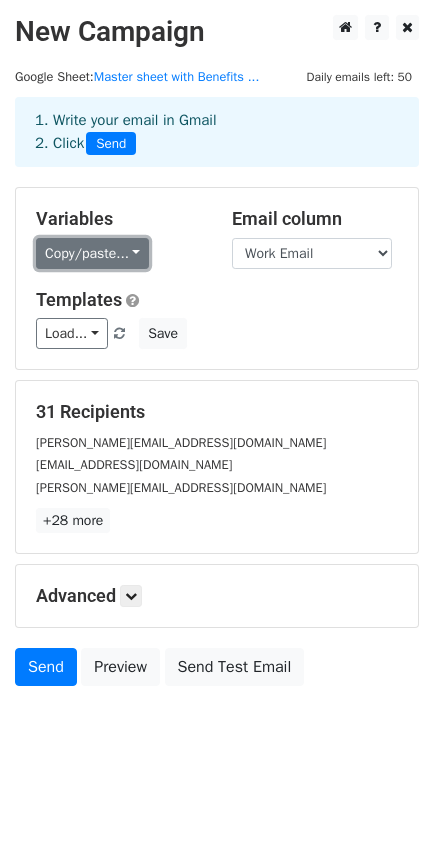 click on "Copy/paste..." at bounding box center [92, 253] 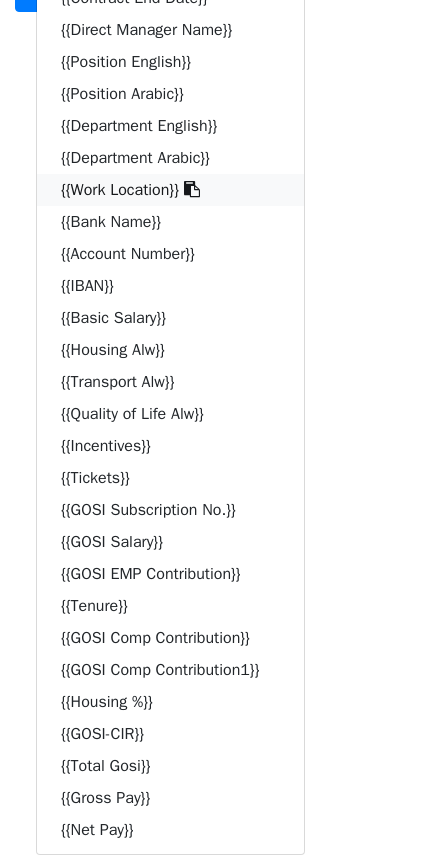 scroll, scrollTop: 0, scrollLeft: 0, axis: both 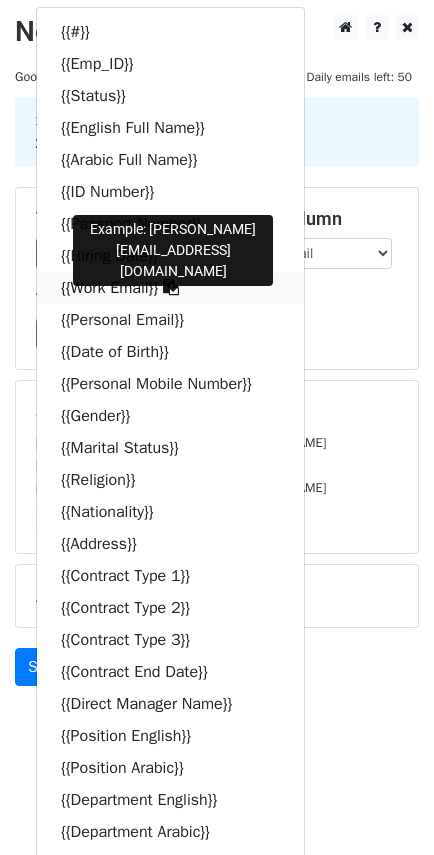 click on "{{Work Email}}" at bounding box center (170, 288) 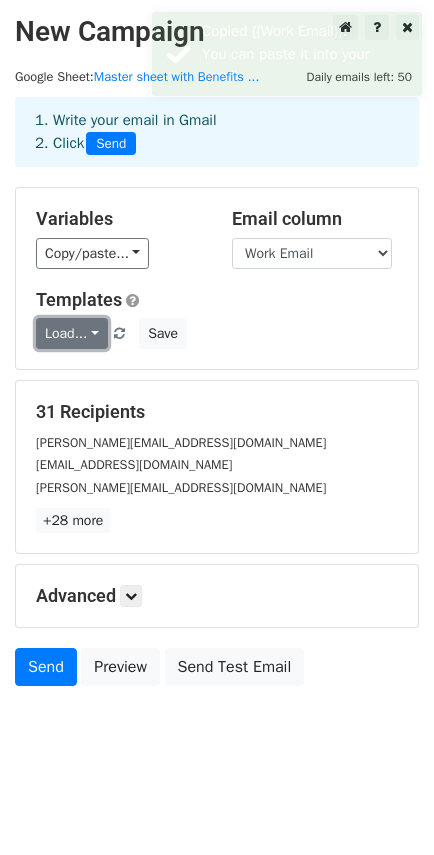 click on "Load..." at bounding box center (72, 333) 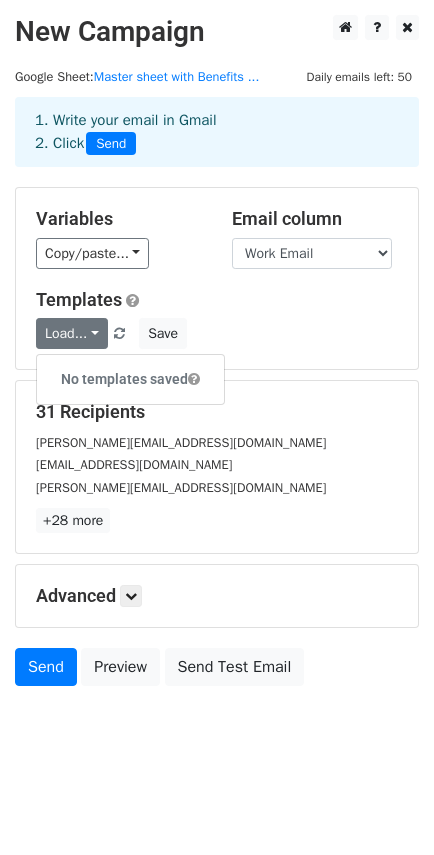 click on "Load...
No templates saved
Save" at bounding box center [217, 333] 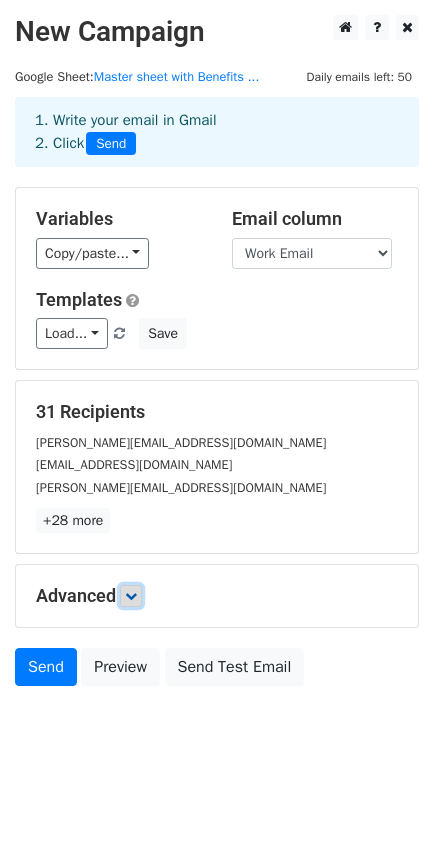 click at bounding box center (131, 596) 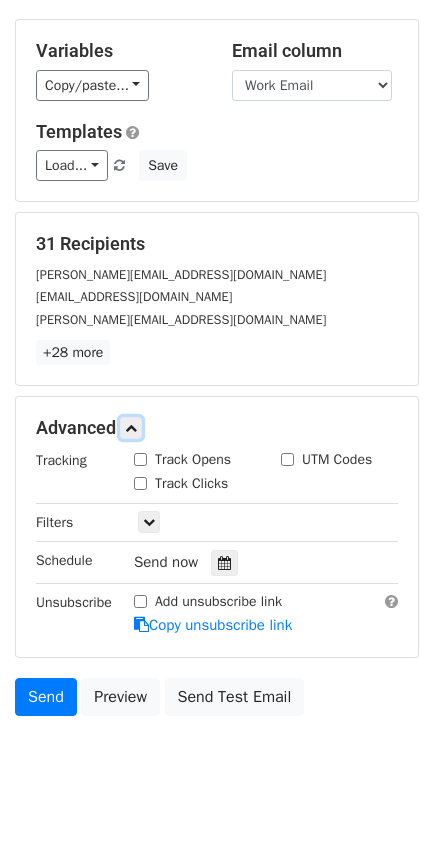 scroll, scrollTop: 197, scrollLeft: 0, axis: vertical 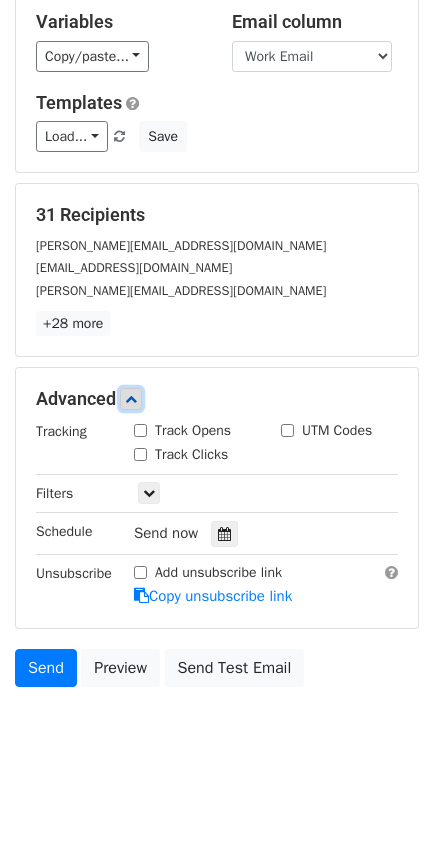 click at bounding box center (131, 399) 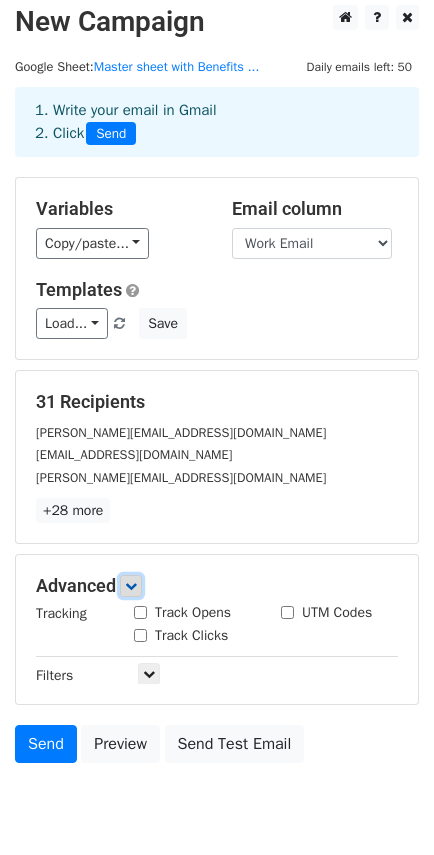scroll, scrollTop: 1, scrollLeft: 0, axis: vertical 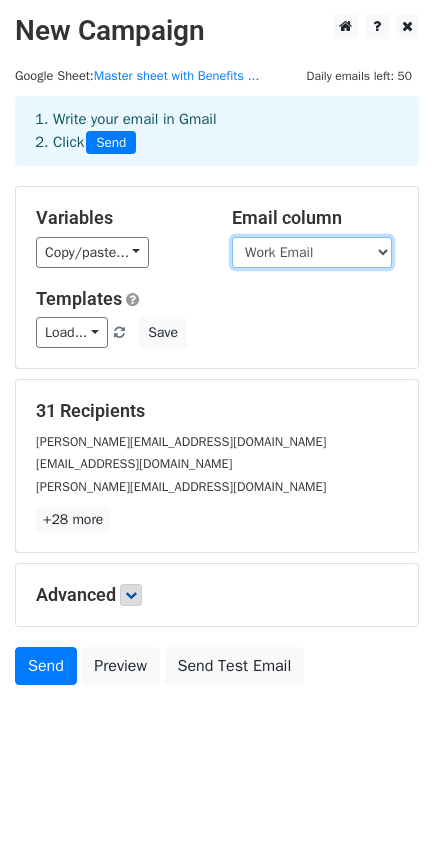 click on "#
Emp_ID
Status
English Full Name
Arabic Full Name
ID Number
Passport Number
Hiring Date
Work Email
Personal Email
Date of Birth
Personal Mobile Number
Gender
Marital Status
Religion
Nationality
Address
Contract Type 1
Contract Type 2
Contract Type 3
Contract End Date
Direct Manager Name
Position English
Position Arabic
Department English
Department Arabic
Work Location
Bank Name
Account Number
IBAN
Basic Salary
Housing Alw
Transport Alw
Quality of Life Alw
Incentives
Tickets
GOSI Subscription No.
GOSI Salary
GOSI EMP Contribution
Tenure
GOSI Comp Contribution
GOSI Comp Contribution1
Housing %
GOSI-CIR
Total Gosi
Gross Pay
Net Pay" at bounding box center (312, 252) 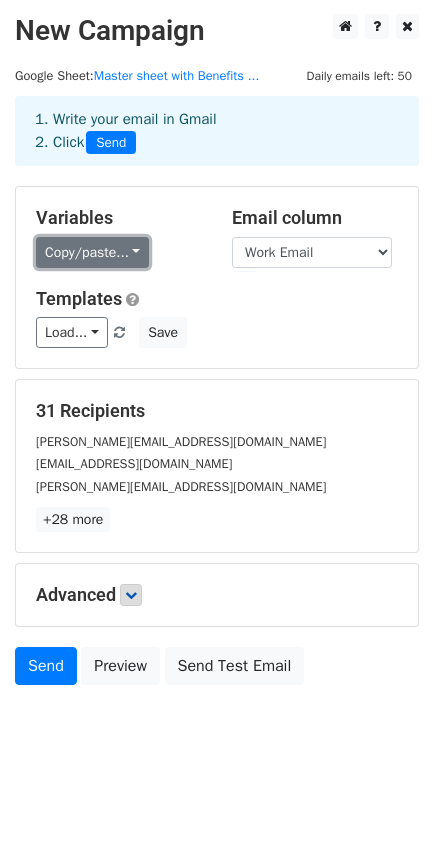 click on "Copy/paste..." at bounding box center (92, 252) 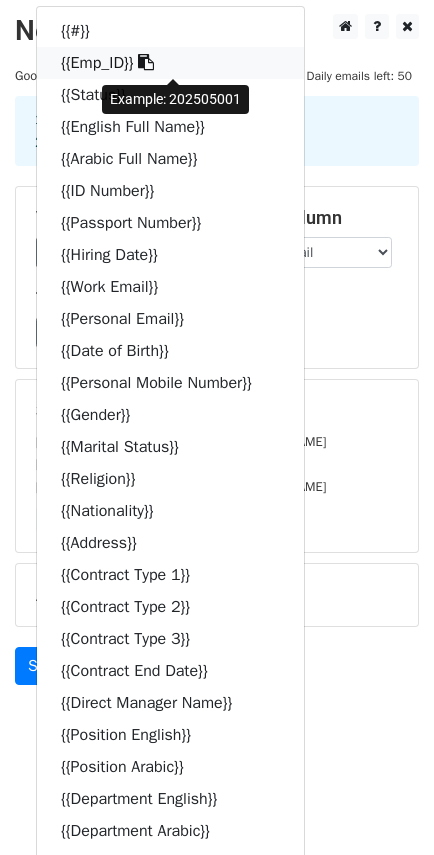click on "{{Emp_ID}}" at bounding box center [170, 63] 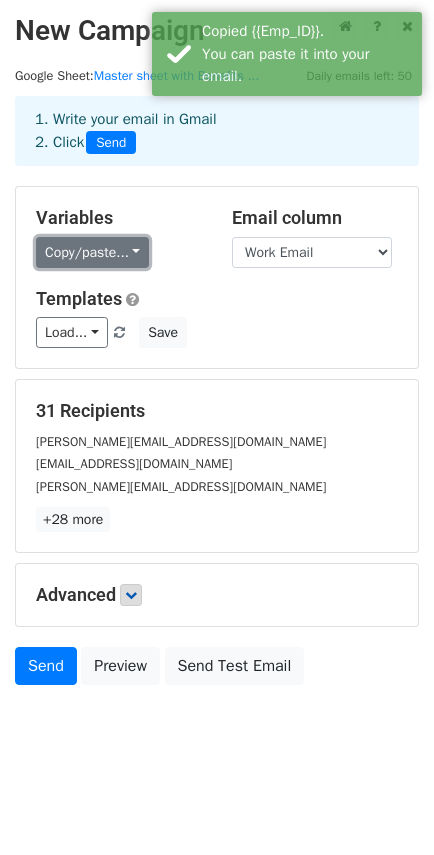 click on "Copy/paste..." at bounding box center (92, 252) 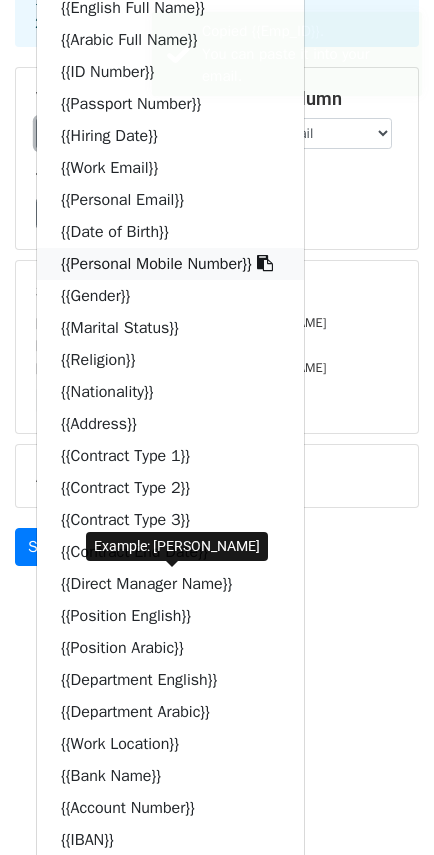 scroll, scrollTop: 0, scrollLeft: 0, axis: both 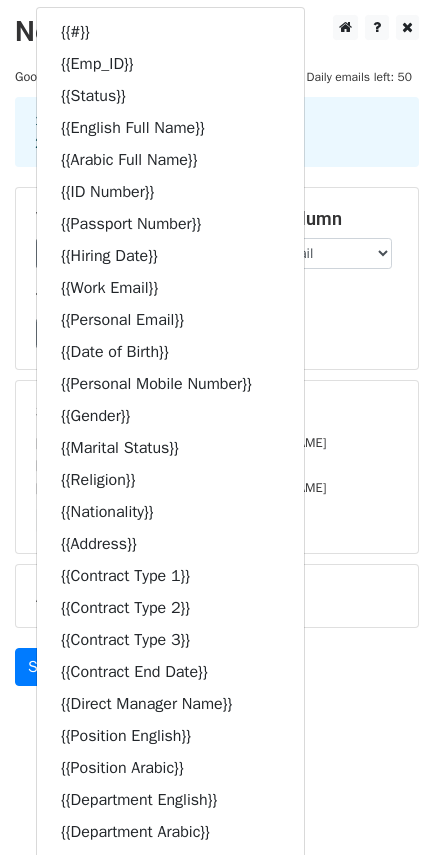 click on "Templates
Load...
No templates saved
Save" at bounding box center [217, 319] 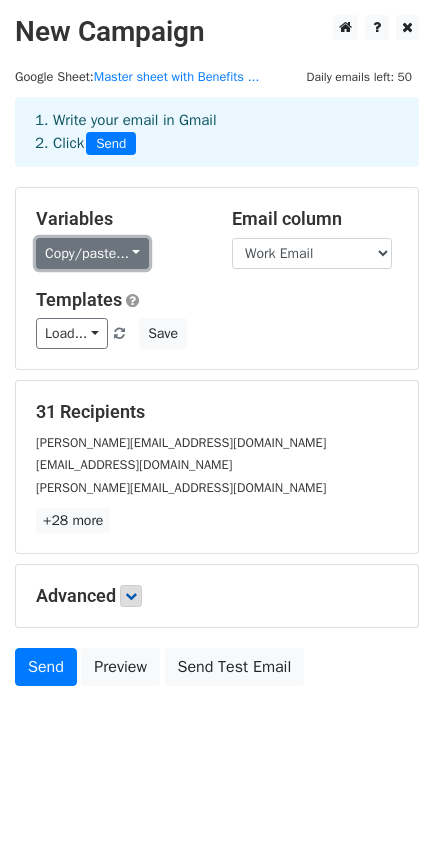 click on "Copy/paste..." at bounding box center [92, 253] 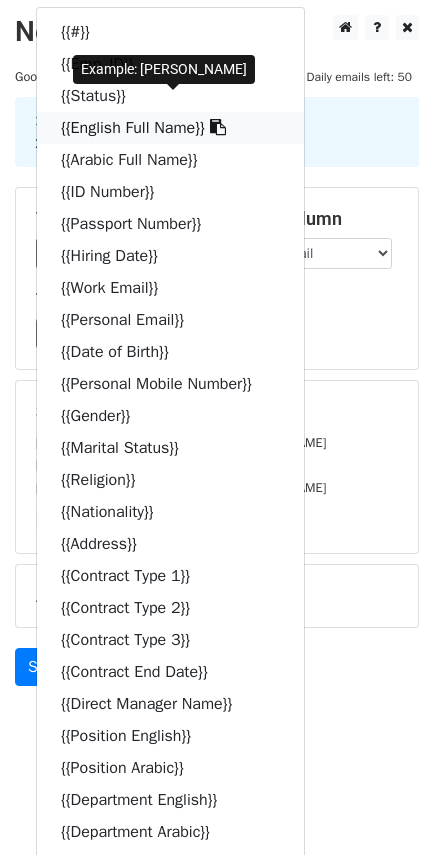click on "{{English Full Name}}" at bounding box center [170, 128] 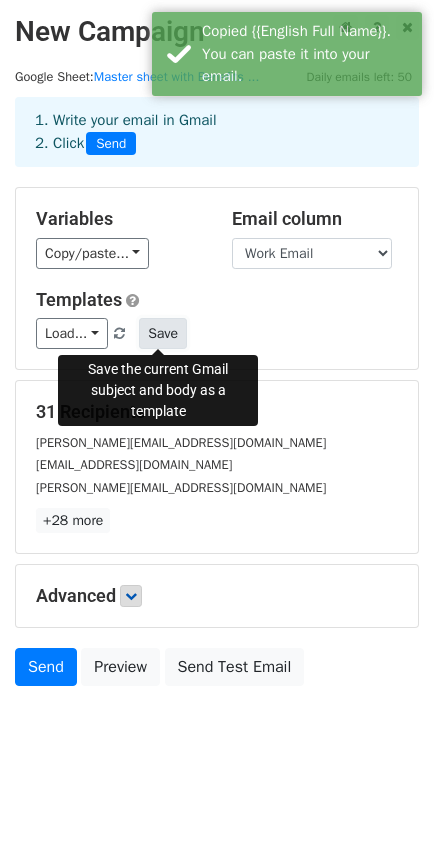 click on "Save" at bounding box center [163, 333] 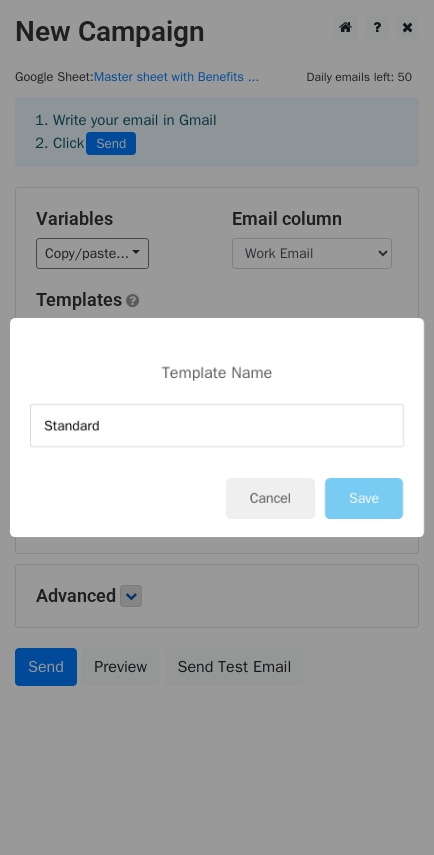 type on "Standard" 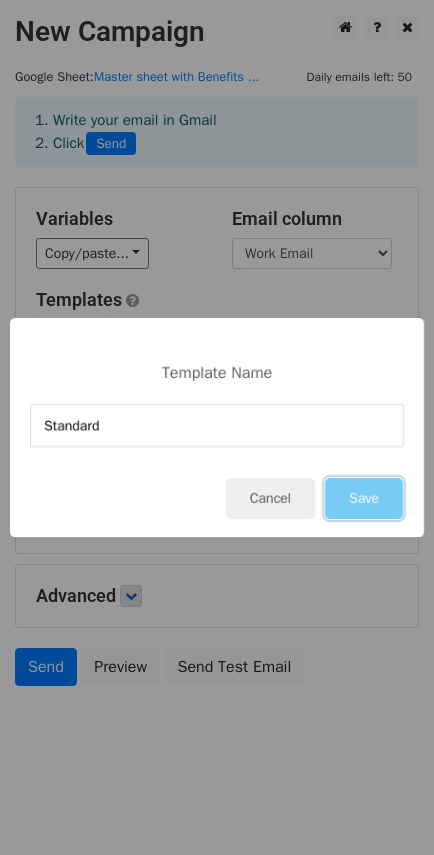 click on "Save" at bounding box center (364, 498) 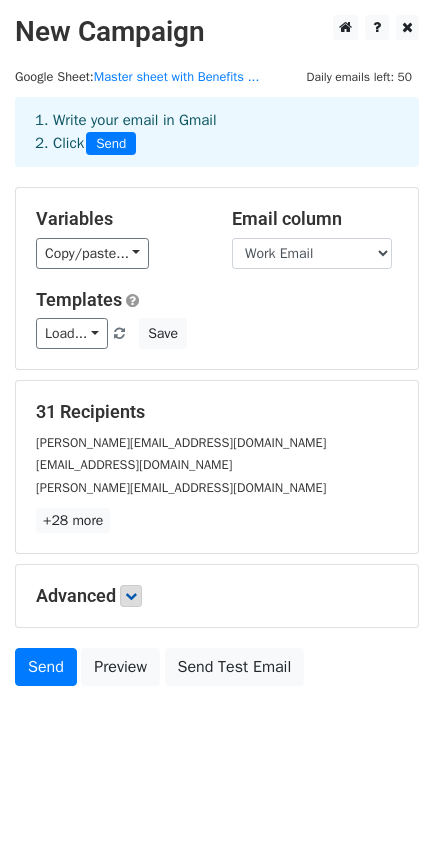 scroll, scrollTop: 1, scrollLeft: 0, axis: vertical 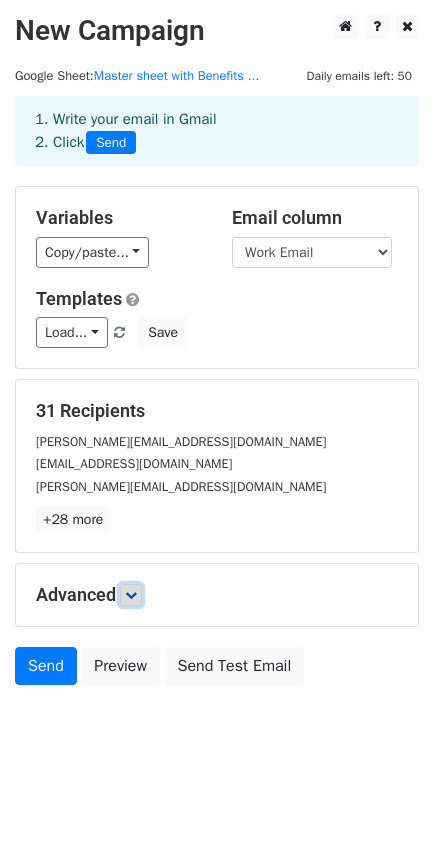 click at bounding box center (131, 595) 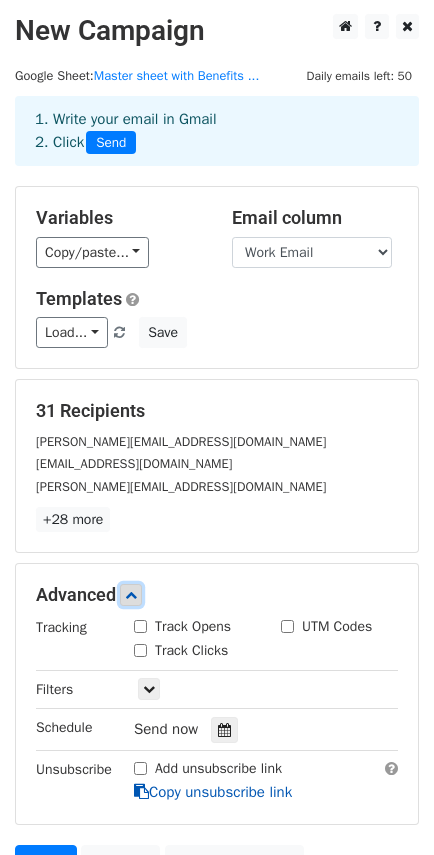 scroll, scrollTop: 197, scrollLeft: 0, axis: vertical 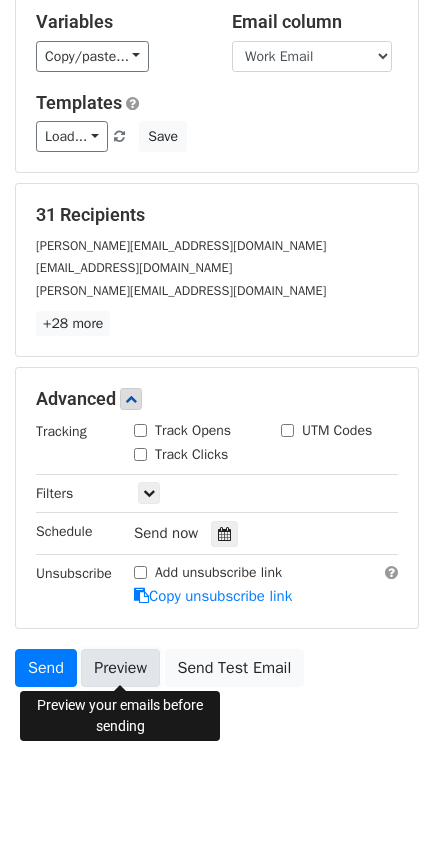 click on "Preview" at bounding box center [120, 668] 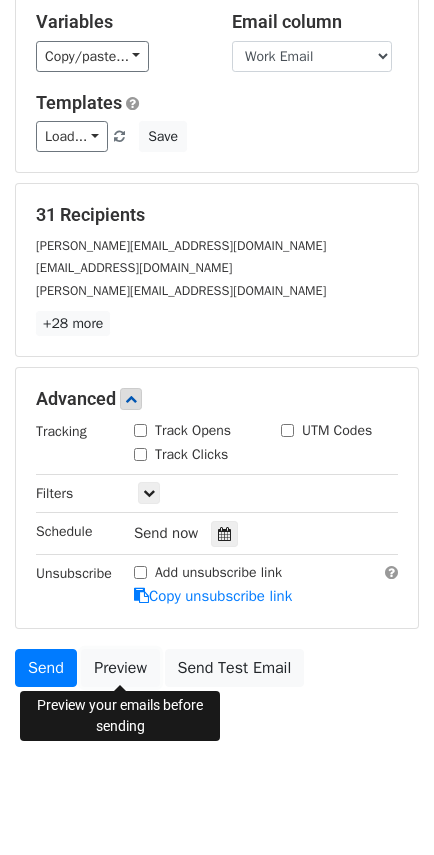 scroll, scrollTop: 0, scrollLeft: 0, axis: both 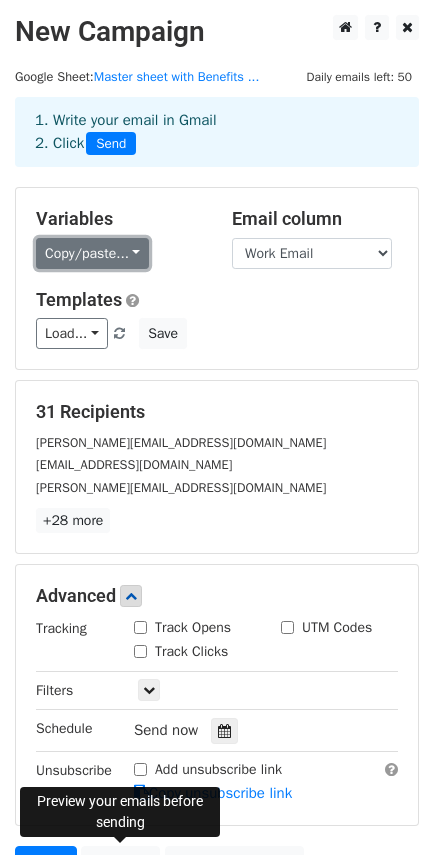 click on "Copy/paste..." at bounding box center [92, 253] 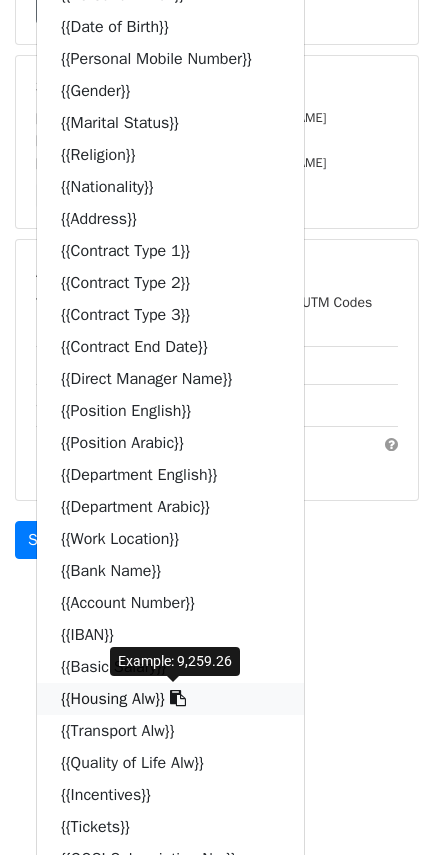 scroll, scrollTop: 674, scrollLeft: 0, axis: vertical 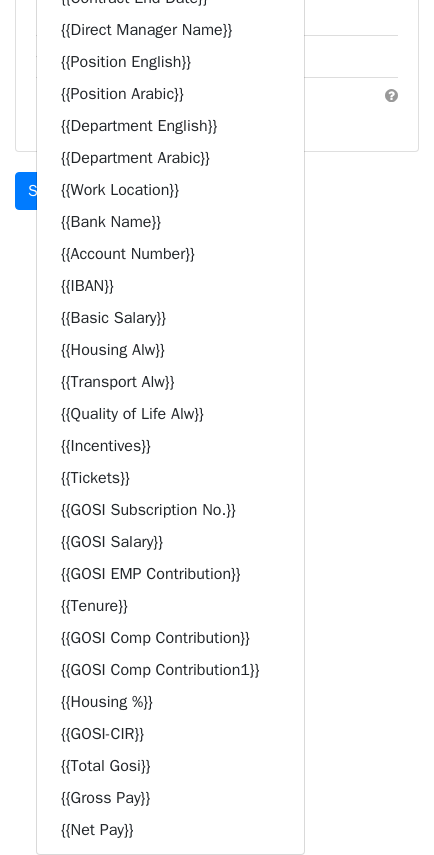 drag, startPoint x: 347, startPoint y: 392, endPoint x: 352, endPoint y: 380, distance: 13 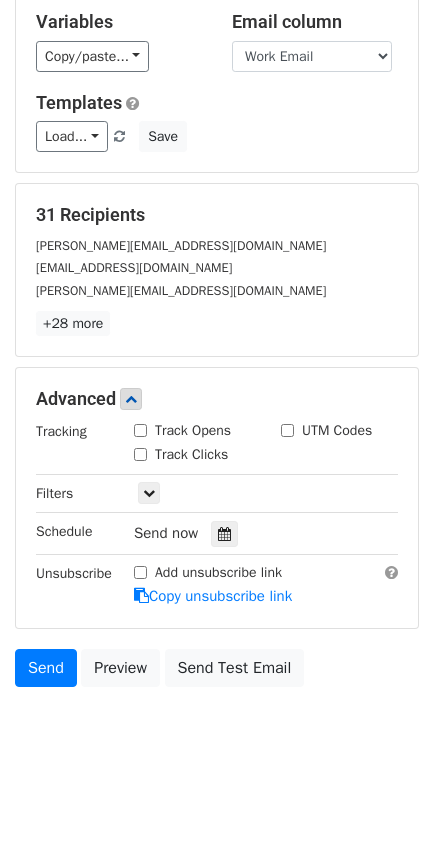 scroll, scrollTop: 0, scrollLeft: 0, axis: both 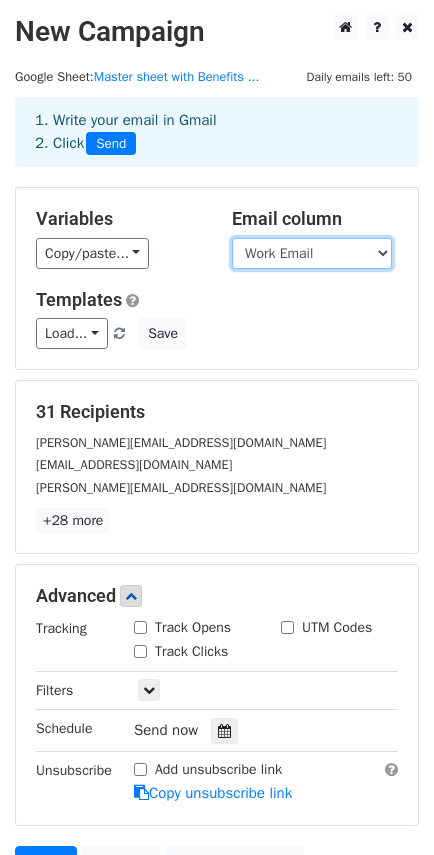 click on "#
Emp_ID
Status
English Full Name
Arabic Full Name
ID Number
Passport Number
Hiring Date
Work Email
Personal Email
Date of Birth
Personal Mobile Number
Gender
Marital Status
Religion
Nationality
Address
Contract Type 1
Contract Type 2
Contract Type 3
Contract End Date
Direct Manager Name
Position English
Position Arabic
Department English
Department Arabic
Work Location
Bank Name
Account Number
IBAN
Basic Salary
Housing Alw
Transport Alw
Quality of Life Alw
Incentives
Tickets
GOSI Subscription No.
GOSI Salary
GOSI EMP Contribution
Tenure
GOSI Comp Contribution
GOSI Comp Contribution1
Housing %
GOSI-CIR
Total Gosi
Gross Pay
Net Pay" at bounding box center [312, 253] 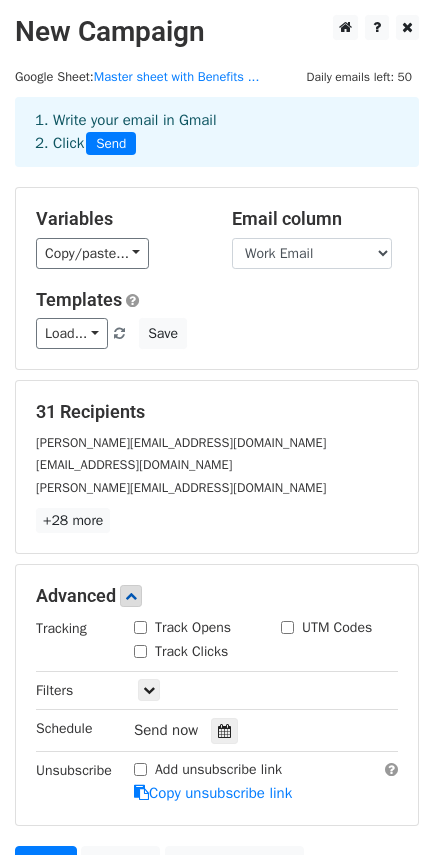 click on "Variables
Copy/paste...
{{#}}
{{Emp_ID}}
{{Status}}
{{English Full Name}}
{{Arabic Full Name}}
{{ID Number}}
{{Passport Number}}
{{Hiring Date}}
{{Work Email}}
{{Personal Email}}
{{Date of Birth}}
{{Personal Mobile Number}}
{{Gender}}
{{Marital Status}}
{{Religion}}
{{Nationality}}
{{Address}}
{{Contract Type 1}}
{{Contract Type 2}}
{{Contract Type 3}}
{{Contract End Date}}
{{Direct Manager Name}}
{{Position English}}
{{Position Arabic}}
{{Department English}}
{{Department Arabic}}
{{Work Location}}
{{Bank Name}}
{{Account Number}}
{{IBAN}}
{{Basic Salary}}
{{Housing Alw}}
{{Transport Alw}}
{{Quality of Life Alw}}
{{Incentives}}
{{Tickets}}
{{GOSI Subscription No.}}
{{GOSI Salary}}
{{GOSI EMP Contribution}}
{{Tenure}}" at bounding box center [217, 278] 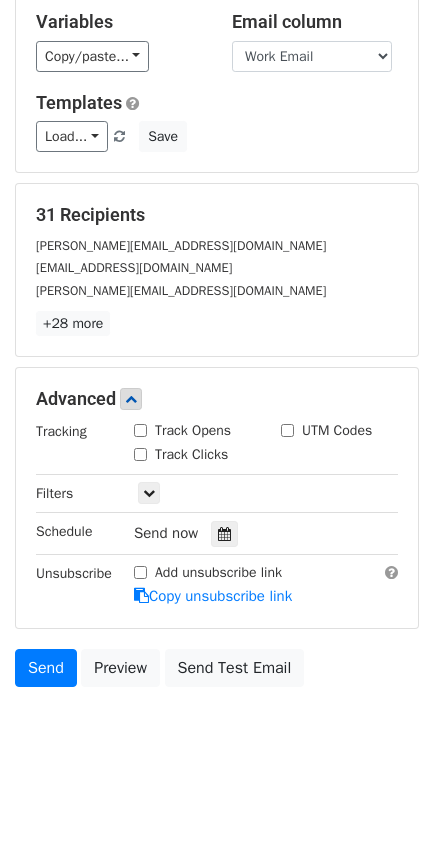 scroll, scrollTop: 0, scrollLeft: 0, axis: both 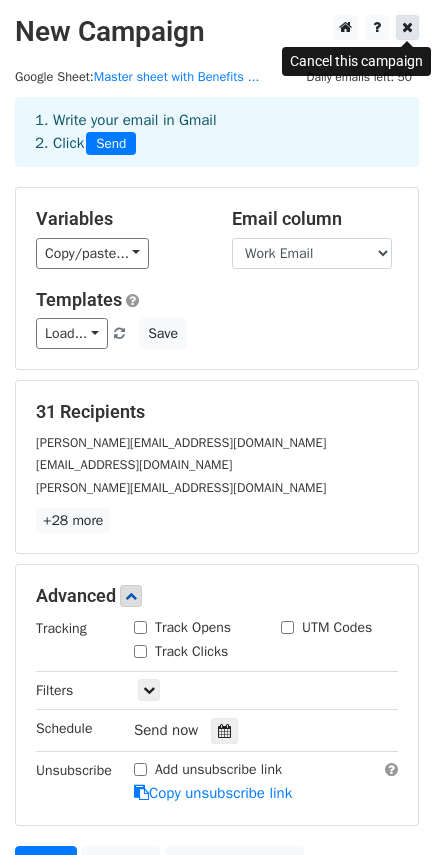 click at bounding box center (407, 27) 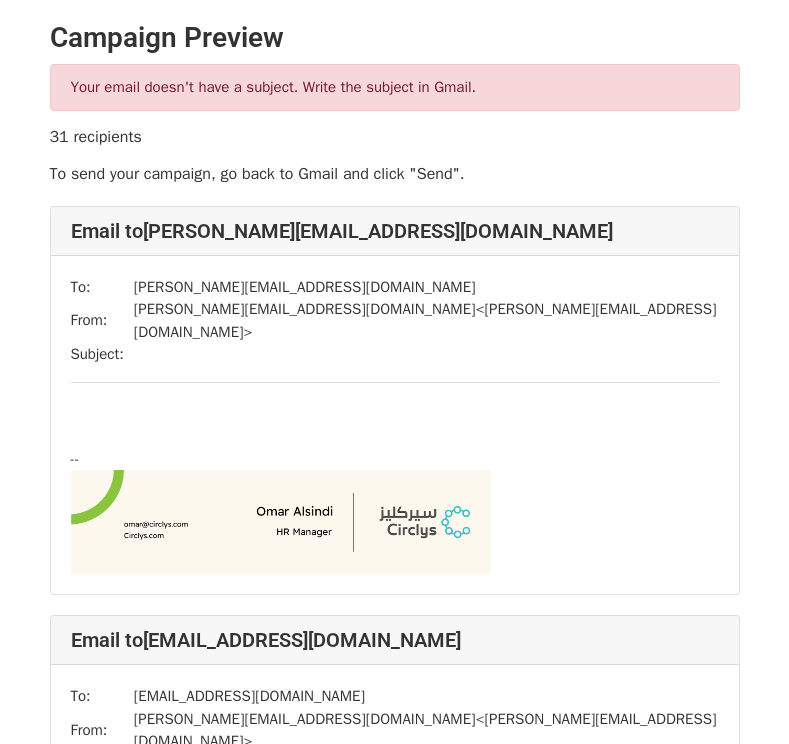 scroll, scrollTop: 0, scrollLeft: 0, axis: both 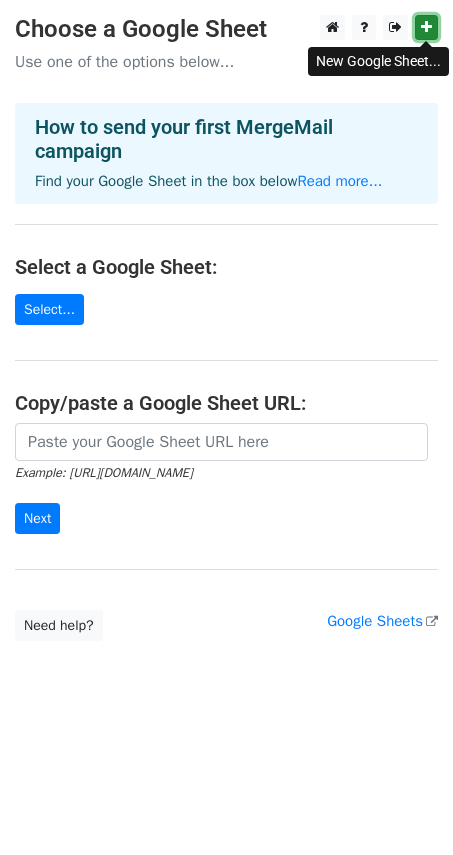 click at bounding box center [426, 27] 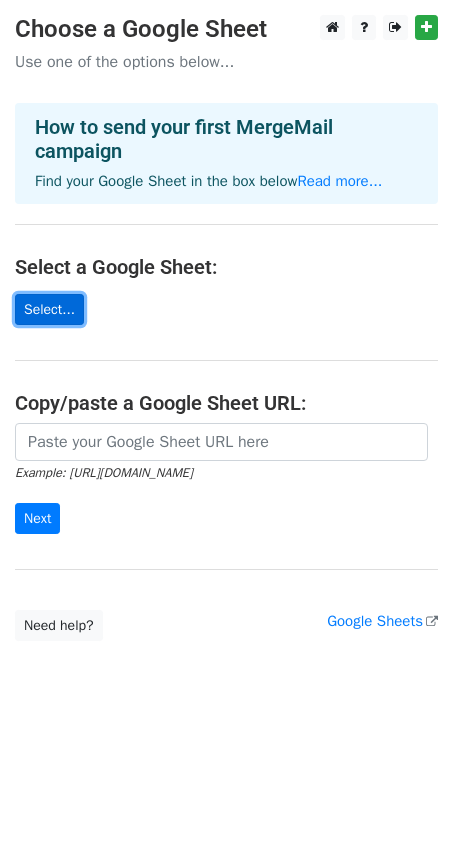 click on "Select..." at bounding box center (49, 309) 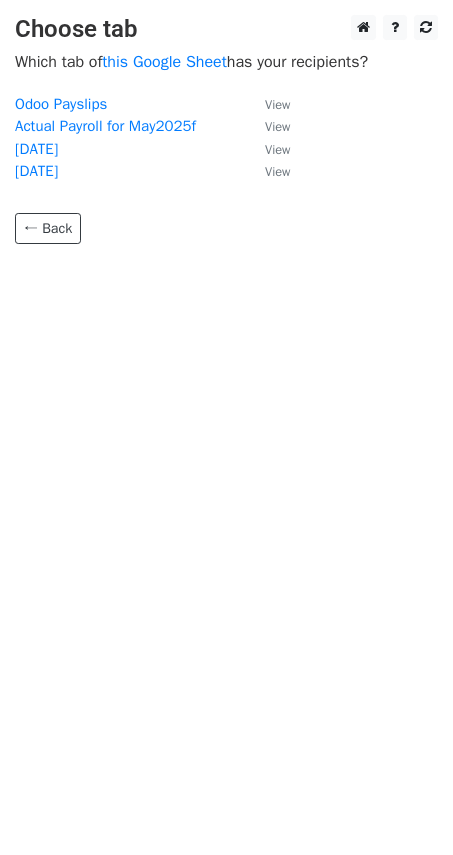 scroll, scrollTop: 0, scrollLeft: 0, axis: both 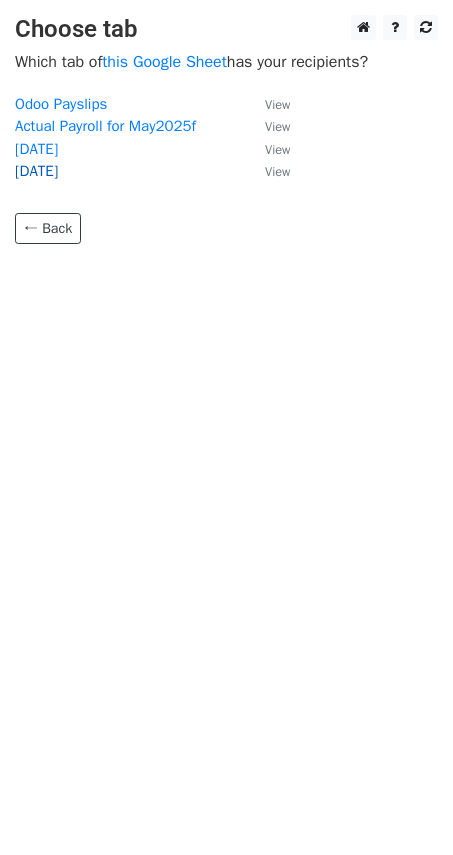 click on "[DATE]" at bounding box center (36, 171) 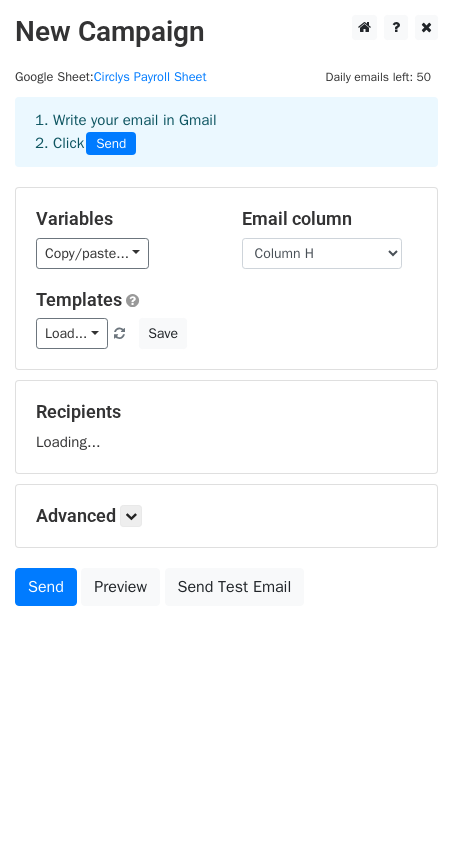 scroll, scrollTop: 0, scrollLeft: 0, axis: both 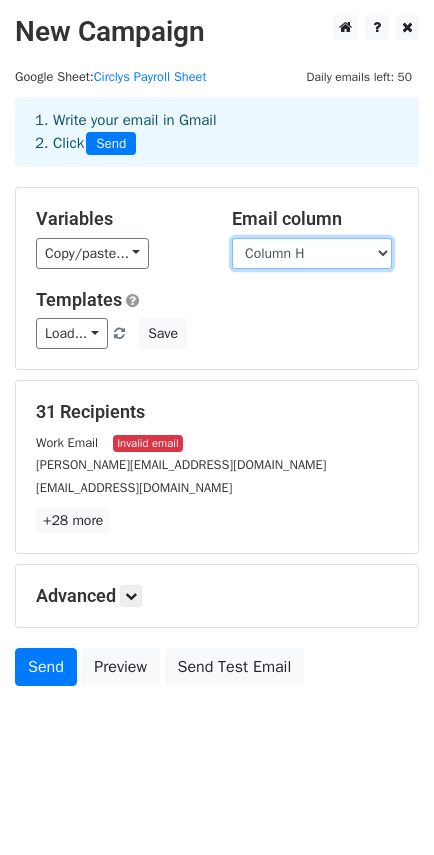 click on "Column A
Column B
Column C
Column D
Column E
Column F
Column G
Column H
Column I
Column J
Column K
Column L
Column M
Column N
Column O
Column P
Column Q
Column R
Column S
Column T
Column U
Column V
Column W
Column X
Column Y
Column Z
Column AA
Column AB
Column AC
Column AD
Column AE
Column AF
Column AG
Column AH
Column AI
Column AJ
Column AK" at bounding box center (312, 253) 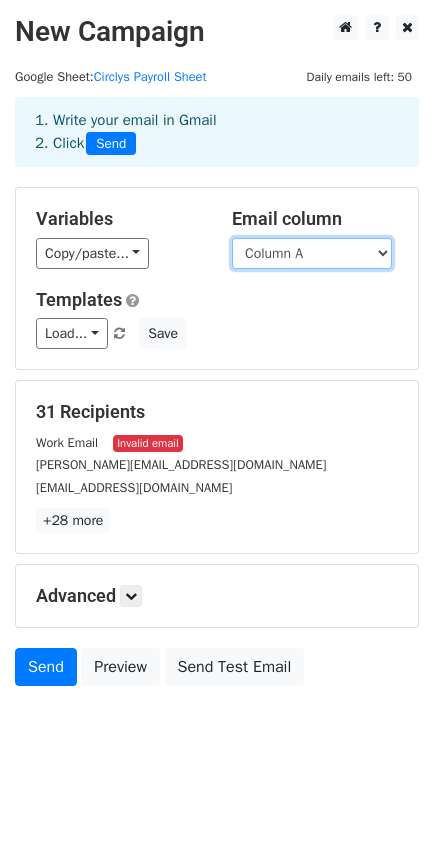 click on "Column A
Column B
Column C
Column D
Column E
Column F
Column G
Column H
Column I
Column J
Column K
Column L
Column M
Column N
Column O
Column P
Column Q
Column R
Column S
Column T
Column U
Column V
Column W
Column X
Column Y
Column Z
Column AA
Column AB
Column AC
Column AD
Column AE
Column AF
Column AG
Column AH
Column AI
Column AJ
Column AK" at bounding box center [312, 253] 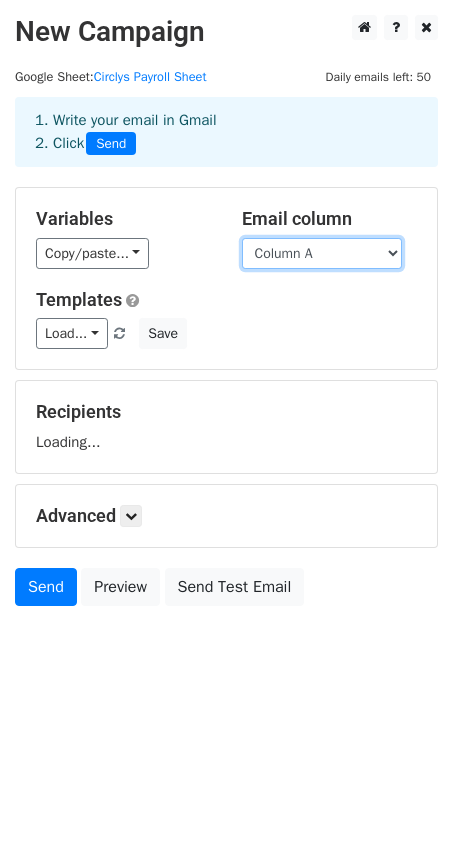 select on "Column H" 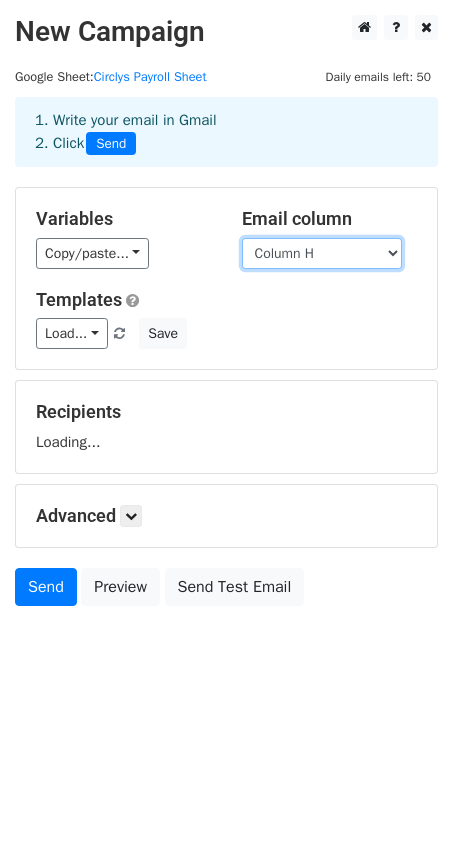 click on "Column A
Column B
Column C
Column D
Column E
Column F
Column G
Column H
Column I
Column J
Column K
Column L
Column M
Column N
Column O
Column P
Column Q
Column R
Column S
Column T
Column U
Column V
Column W
Column X
Column Y
Column Z
Column AA
Column AB
Column AC
Column AD
Column AE
Column AF
Column AG
Column AH
Column AI
Column AJ
Column AK" at bounding box center [322, 253] 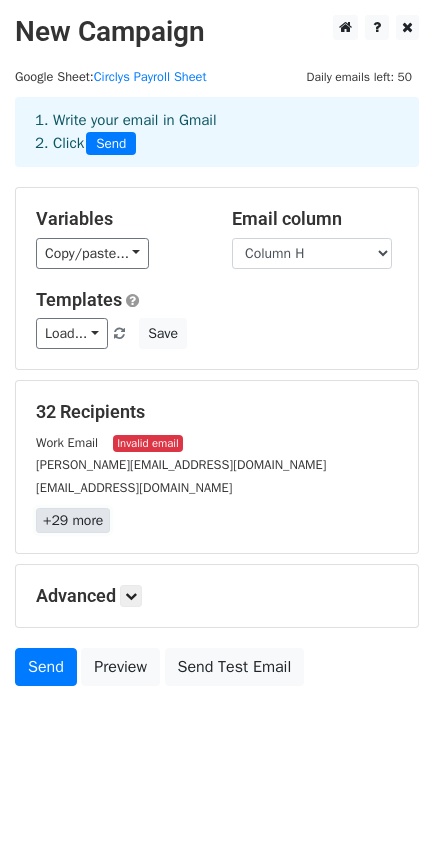 click on "+29 more" at bounding box center (73, 520) 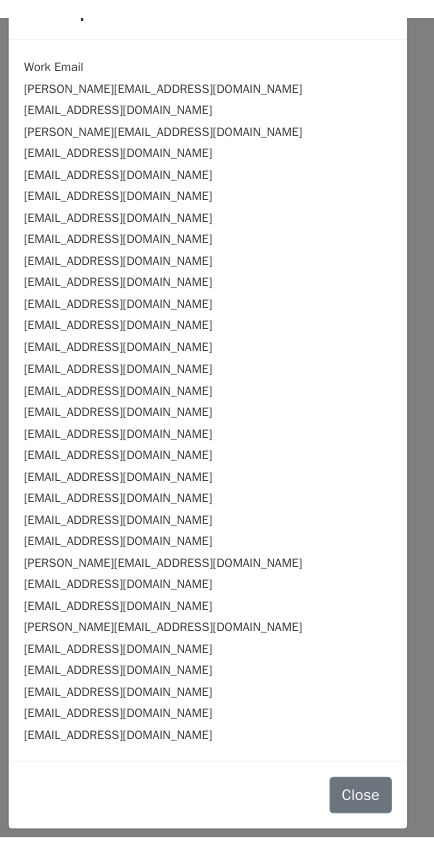 scroll, scrollTop: 0, scrollLeft: 0, axis: both 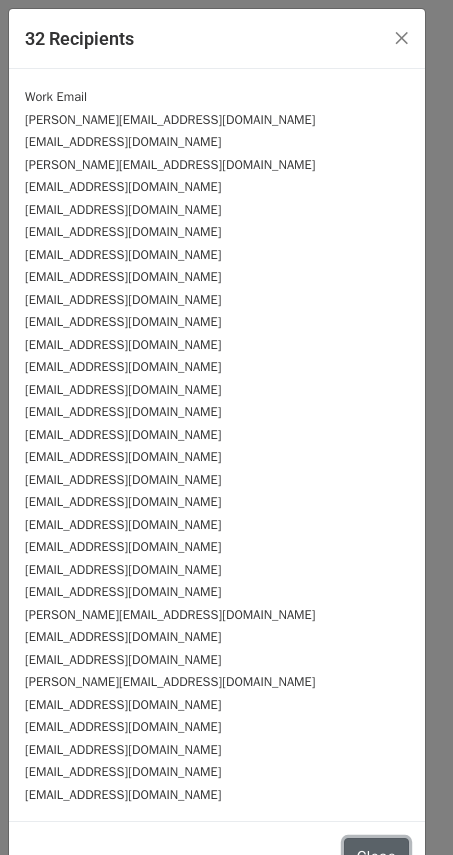 click on "Close" at bounding box center [376, 857] 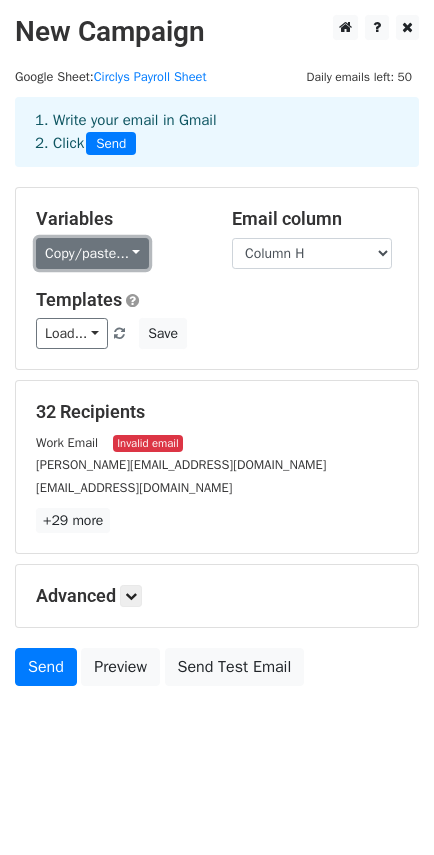 click on "Copy/paste..." at bounding box center [92, 253] 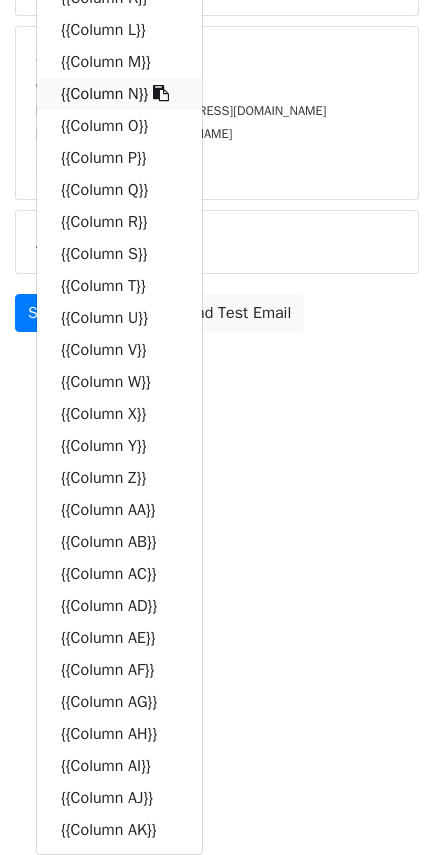 scroll, scrollTop: 0, scrollLeft: 0, axis: both 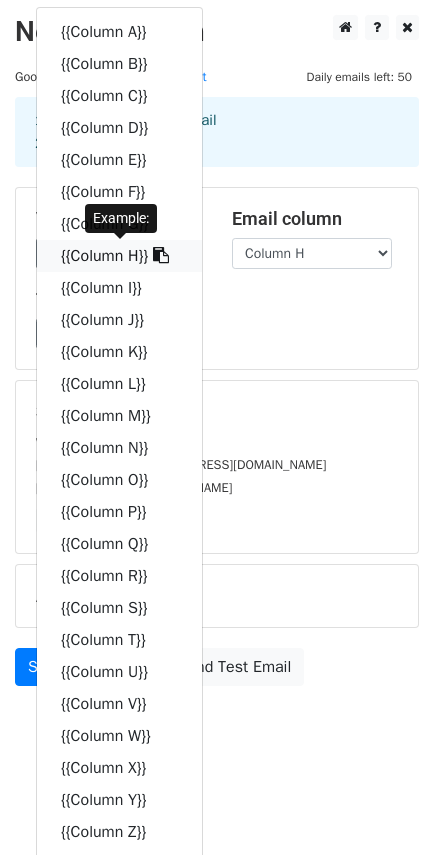 click on "{{Column H}}" at bounding box center [119, 256] 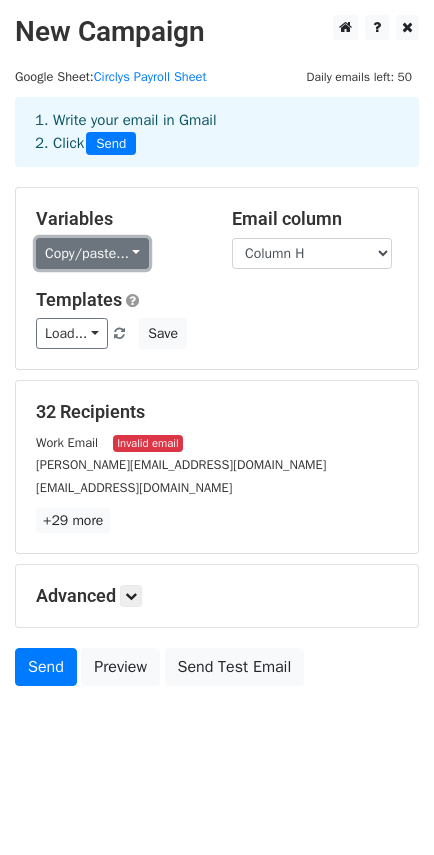 click on "Copy/paste..." at bounding box center (92, 253) 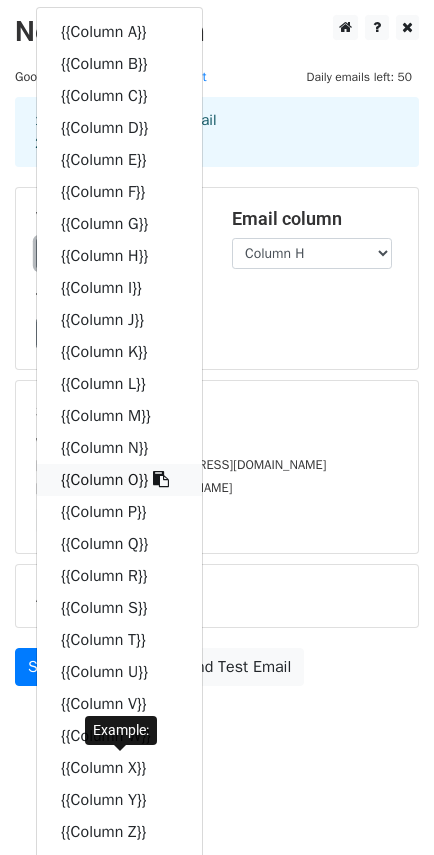 scroll, scrollTop: 354, scrollLeft: 0, axis: vertical 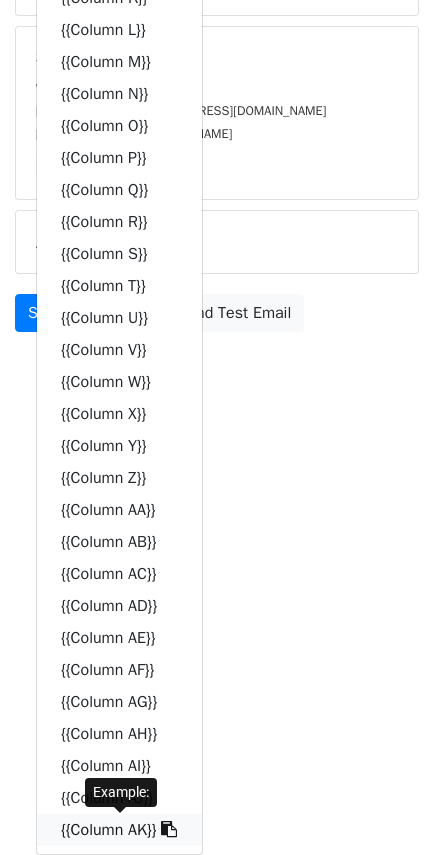 click on "{{Column AK}}" at bounding box center [119, 830] 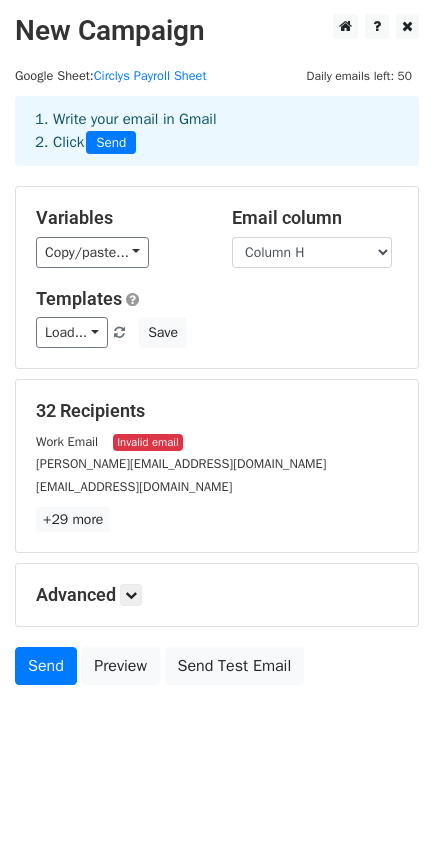 scroll, scrollTop: 1, scrollLeft: 0, axis: vertical 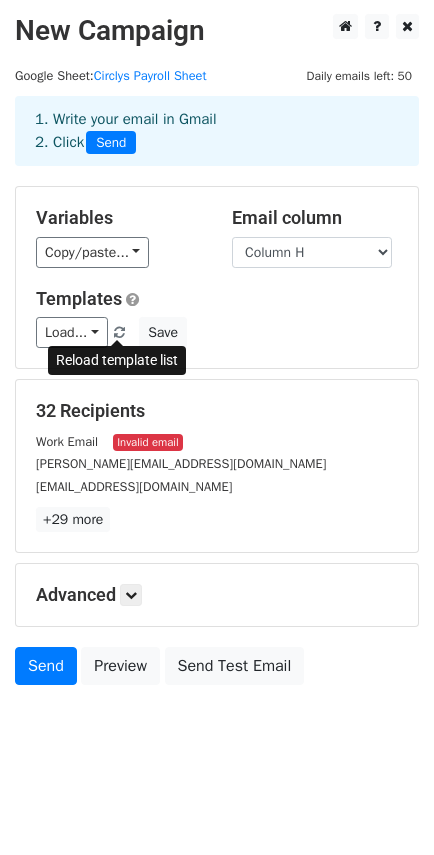 click at bounding box center [119, 333] 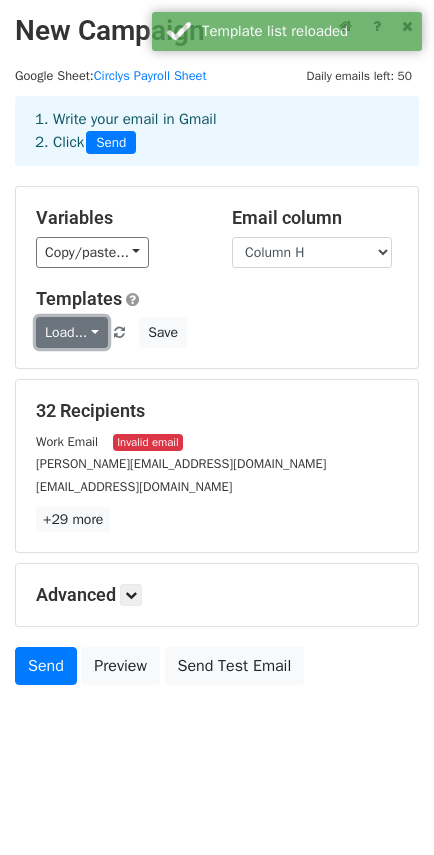 click on "Load..." at bounding box center [72, 332] 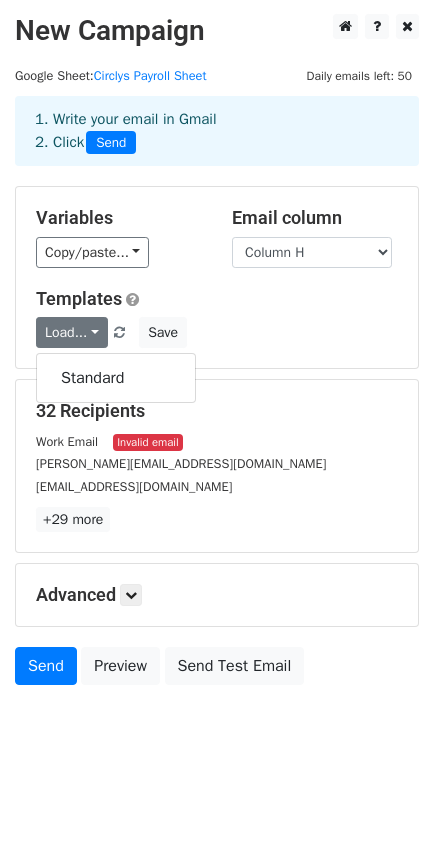 click on "Templates" at bounding box center (217, 299) 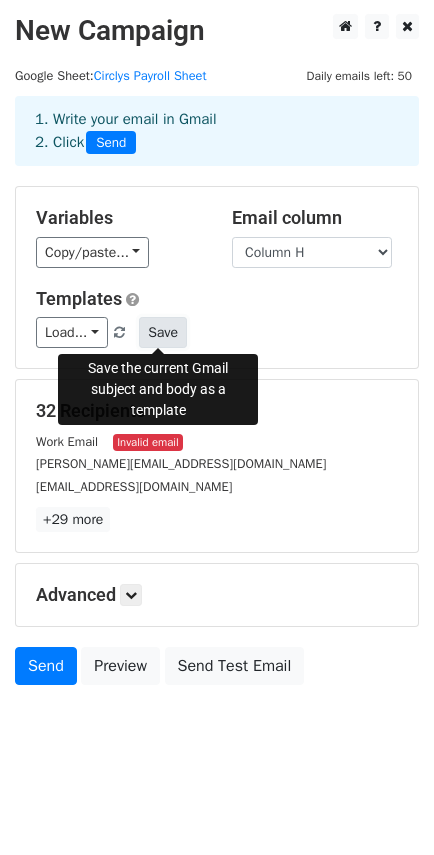 click on "Save" at bounding box center (163, 332) 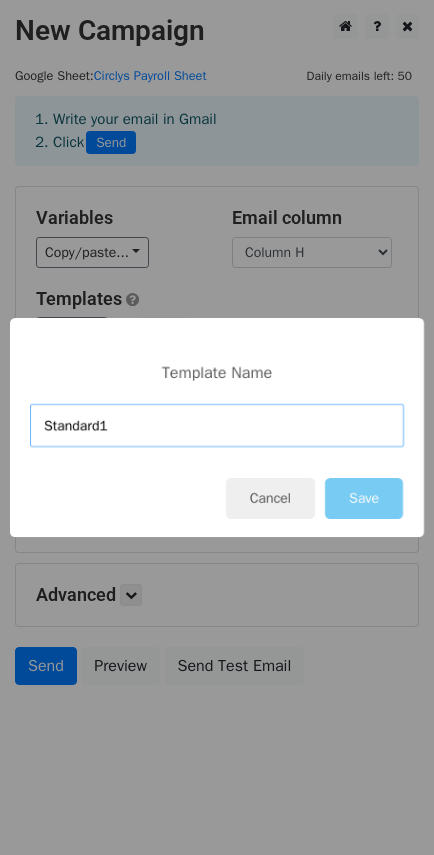 type on "Standard1" 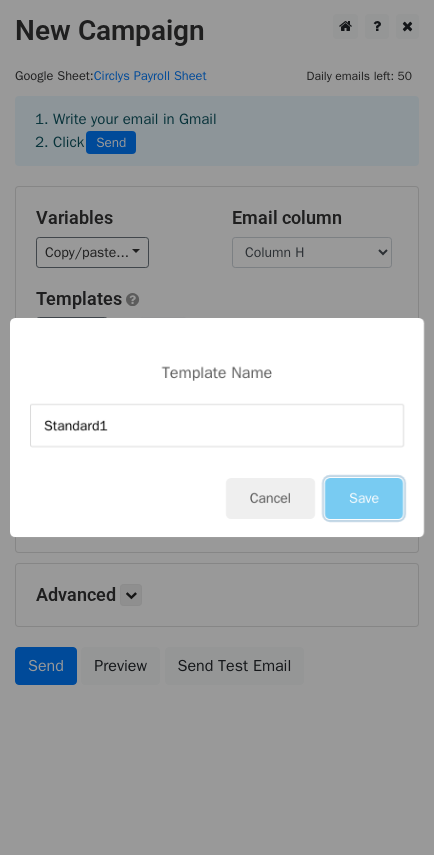 click on "Save" at bounding box center [364, 498] 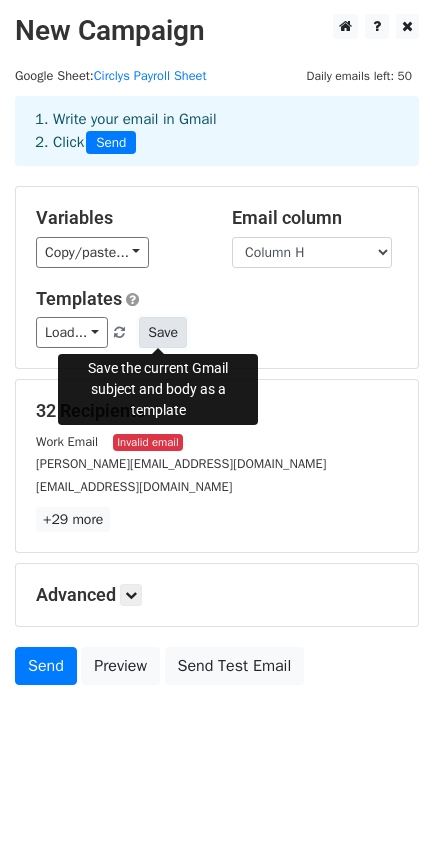 click on "Save" at bounding box center (163, 332) 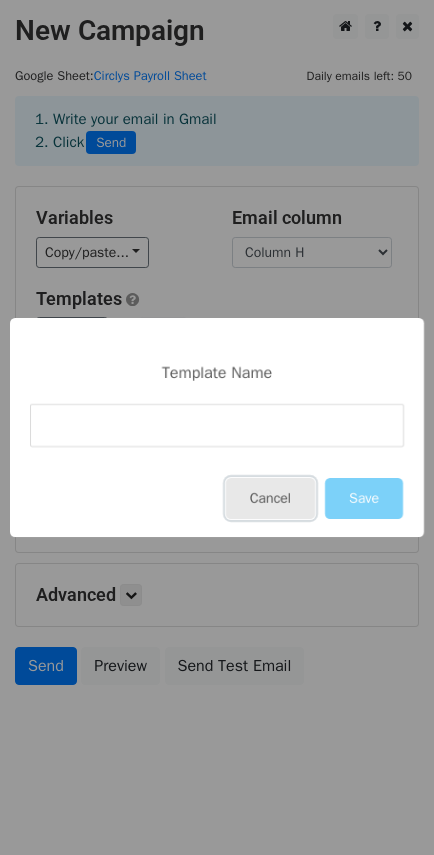 click on "Cancel" at bounding box center (270, 498) 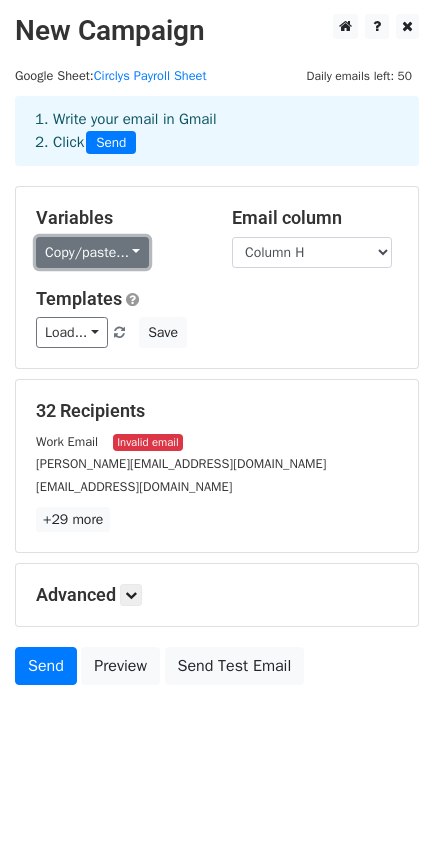 click on "Copy/paste..." at bounding box center (92, 252) 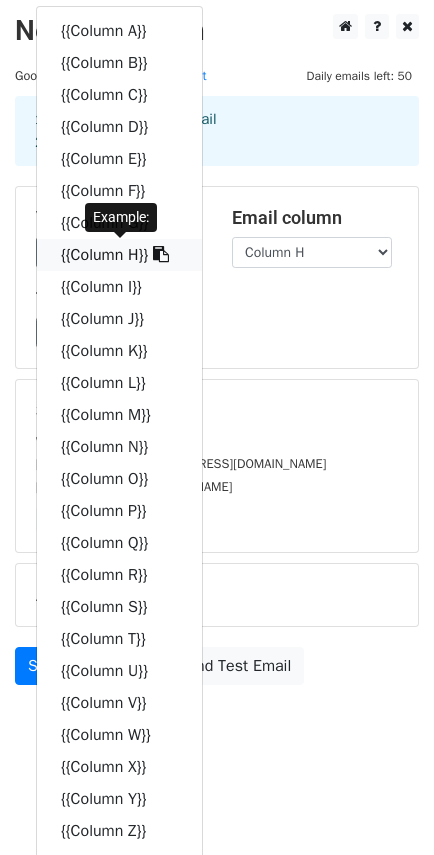 click at bounding box center [161, 254] 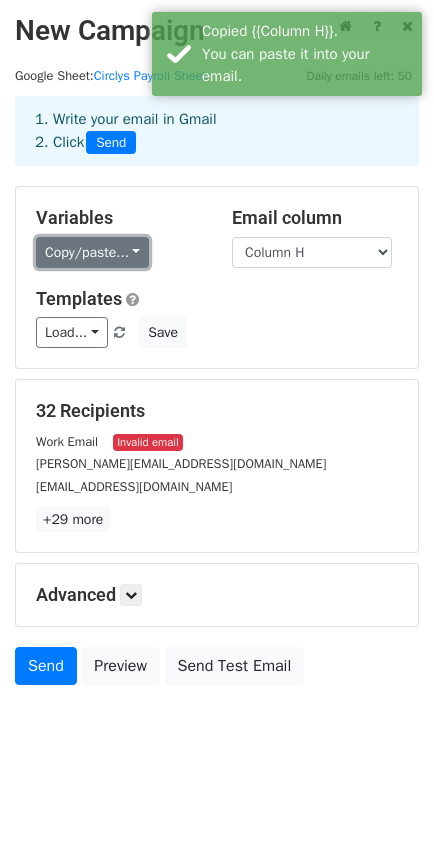 click on "Copy/paste..." at bounding box center [92, 252] 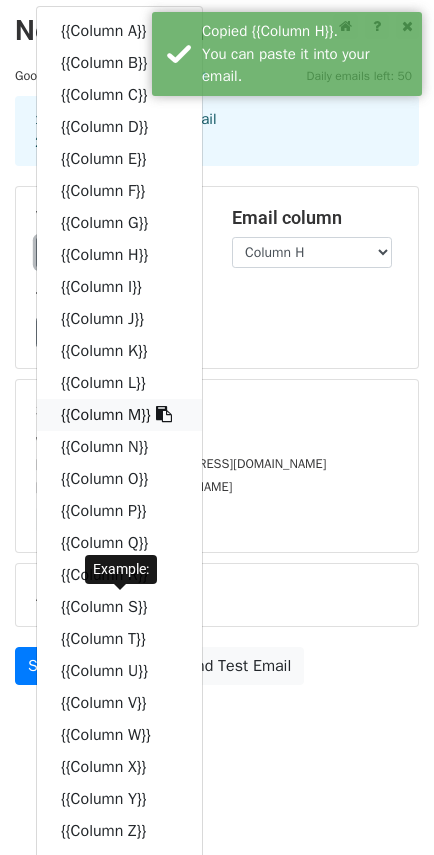 scroll, scrollTop: 354, scrollLeft: 0, axis: vertical 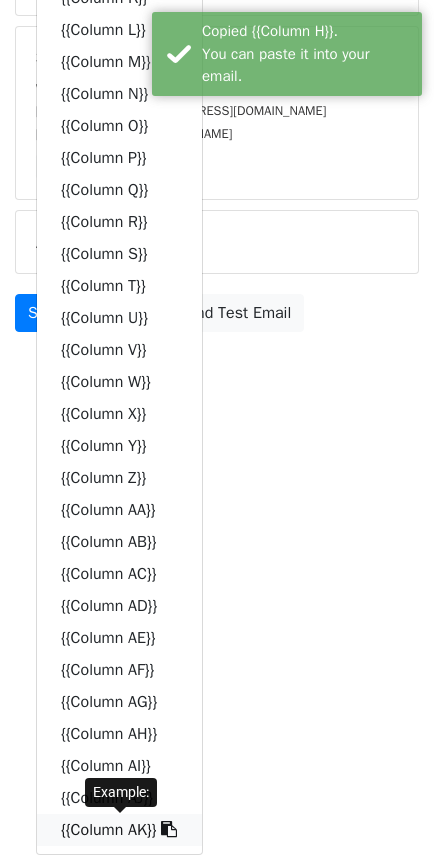 click on "{{Column AK}}" at bounding box center (119, 830) 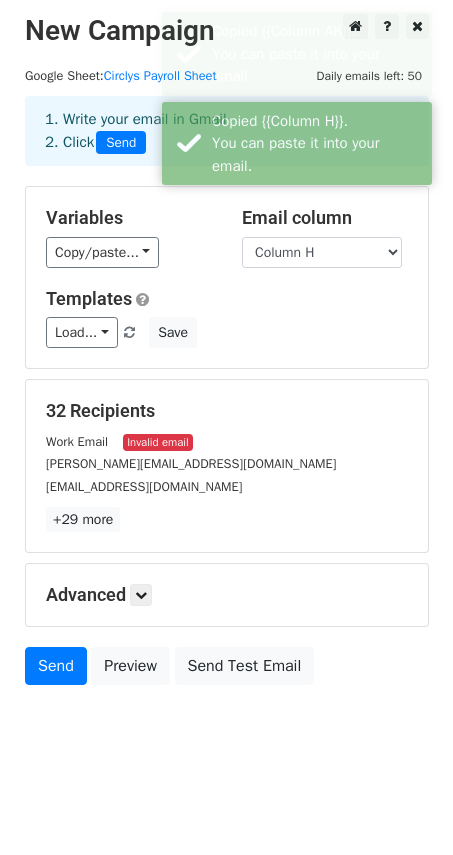 scroll, scrollTop: 1, scrollLeft: 0, axis: vertical 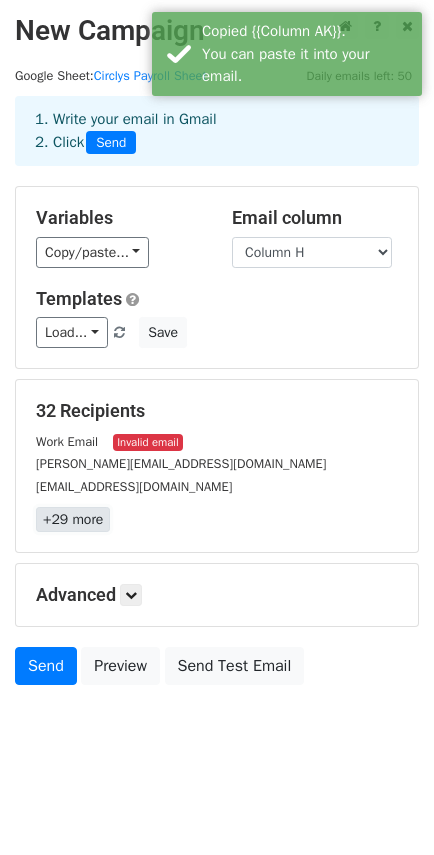 click on "+29 more" at bounding box center [73, 519] 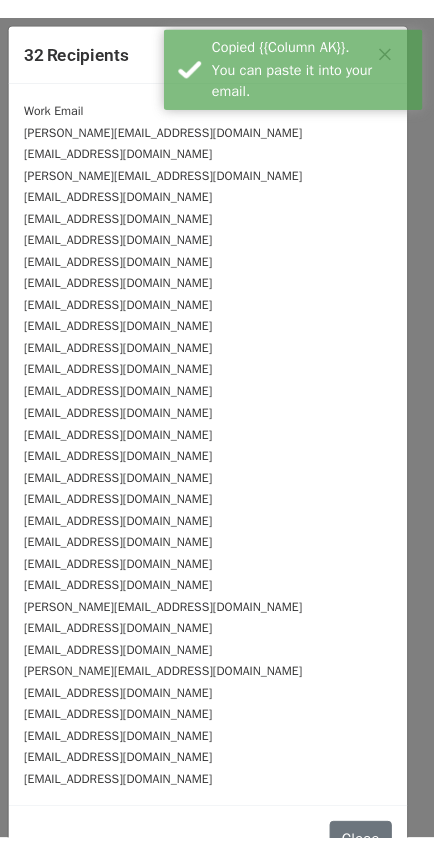 scroll, scrollTop: 46, scrollLeft: 0, axis: vertical 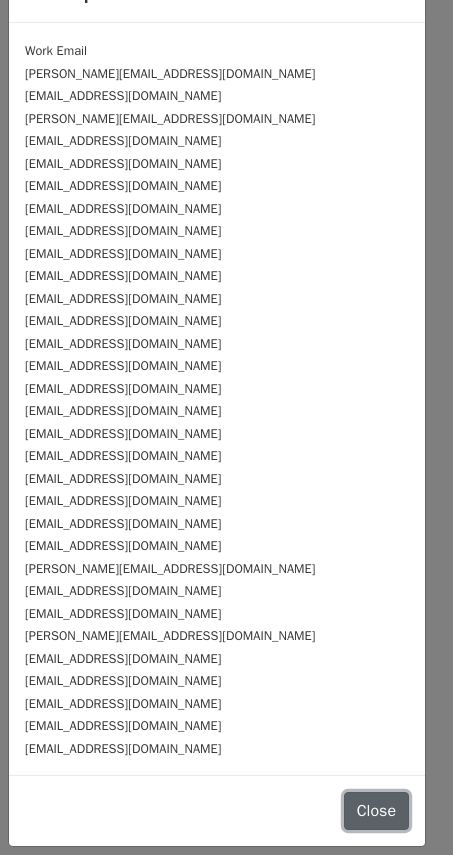click on "Close" at bounding box center (376, 811) 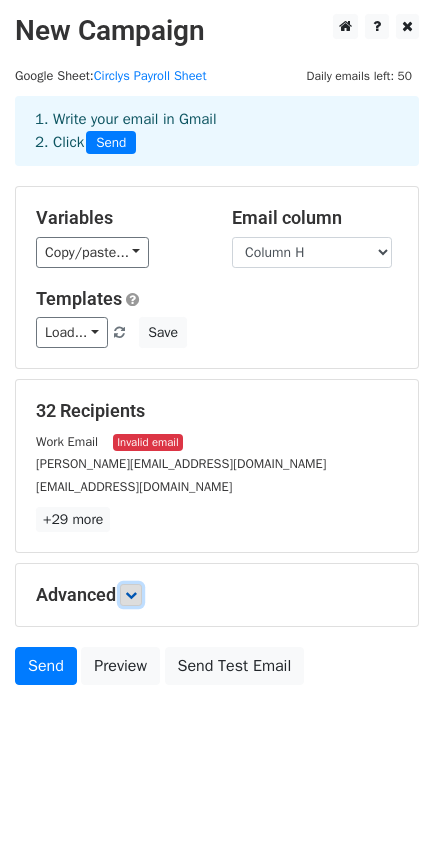 click at bounding box center [131, 595] 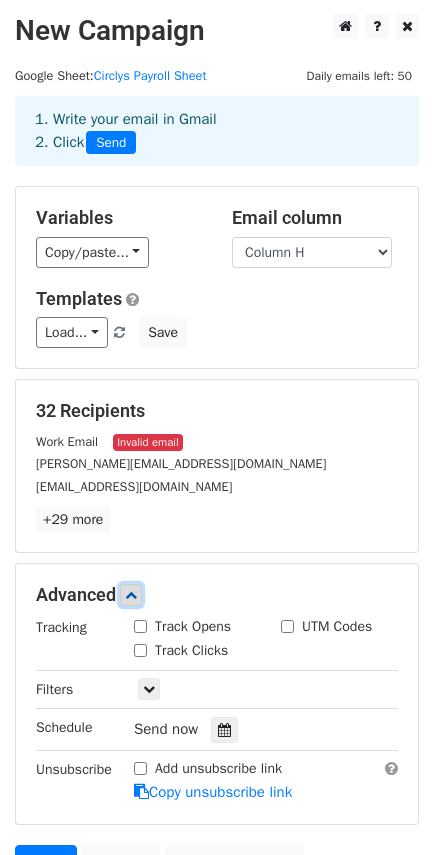 scroll, scrollTop: 197, scrollLeft: 0, axis: vertical 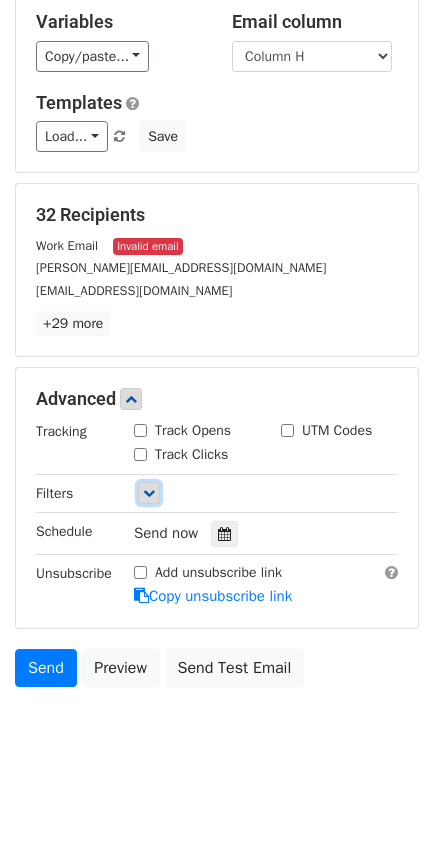 click at bounding box center [149, 493] 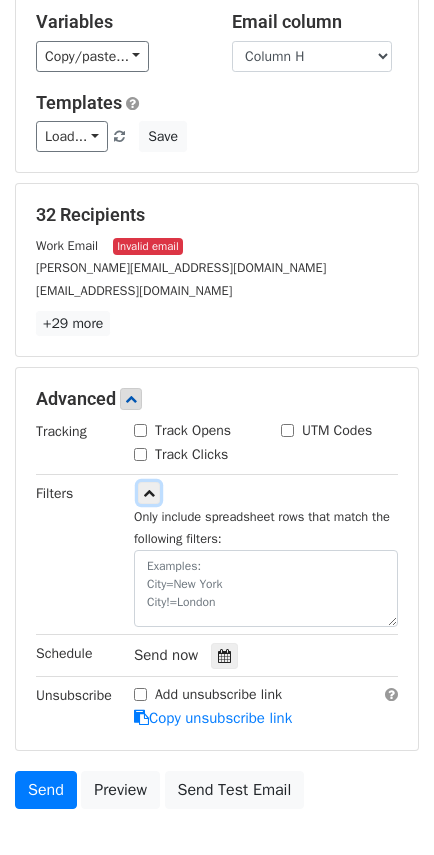 scroll, scrollTop: 319, scrollLeft: 0, axis: vertical 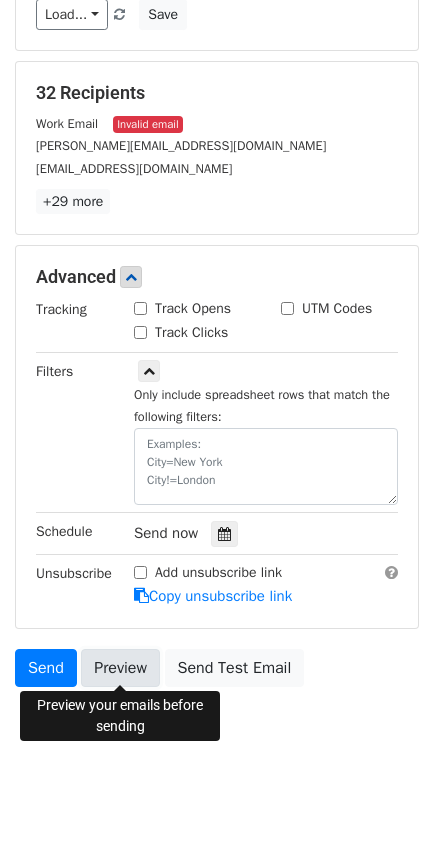 click on "Preview" at bounding box center [120, 668] 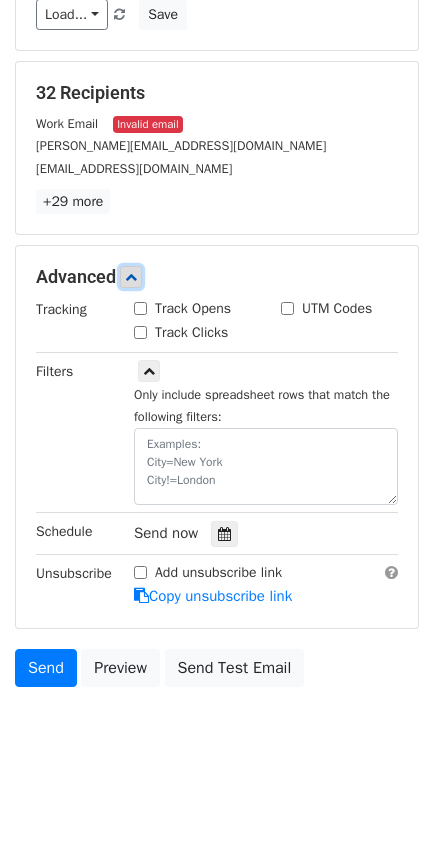 click at bounding box center (131, 277) 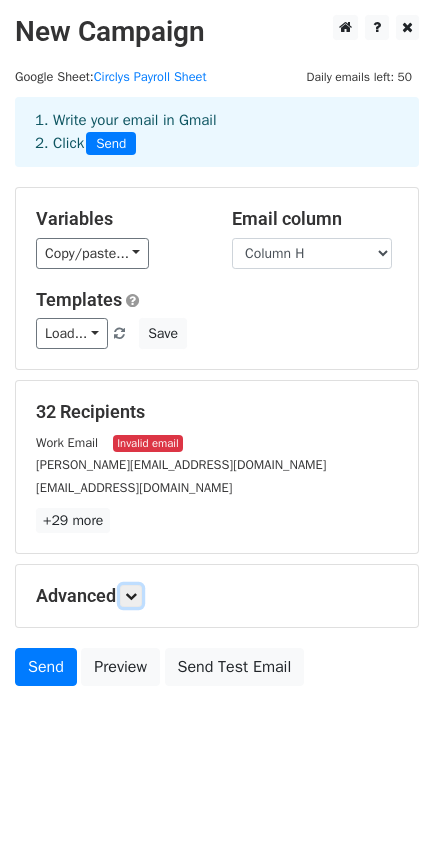 scroll, scrollTop: 1, scrollLeft: 0, axis: vertical 